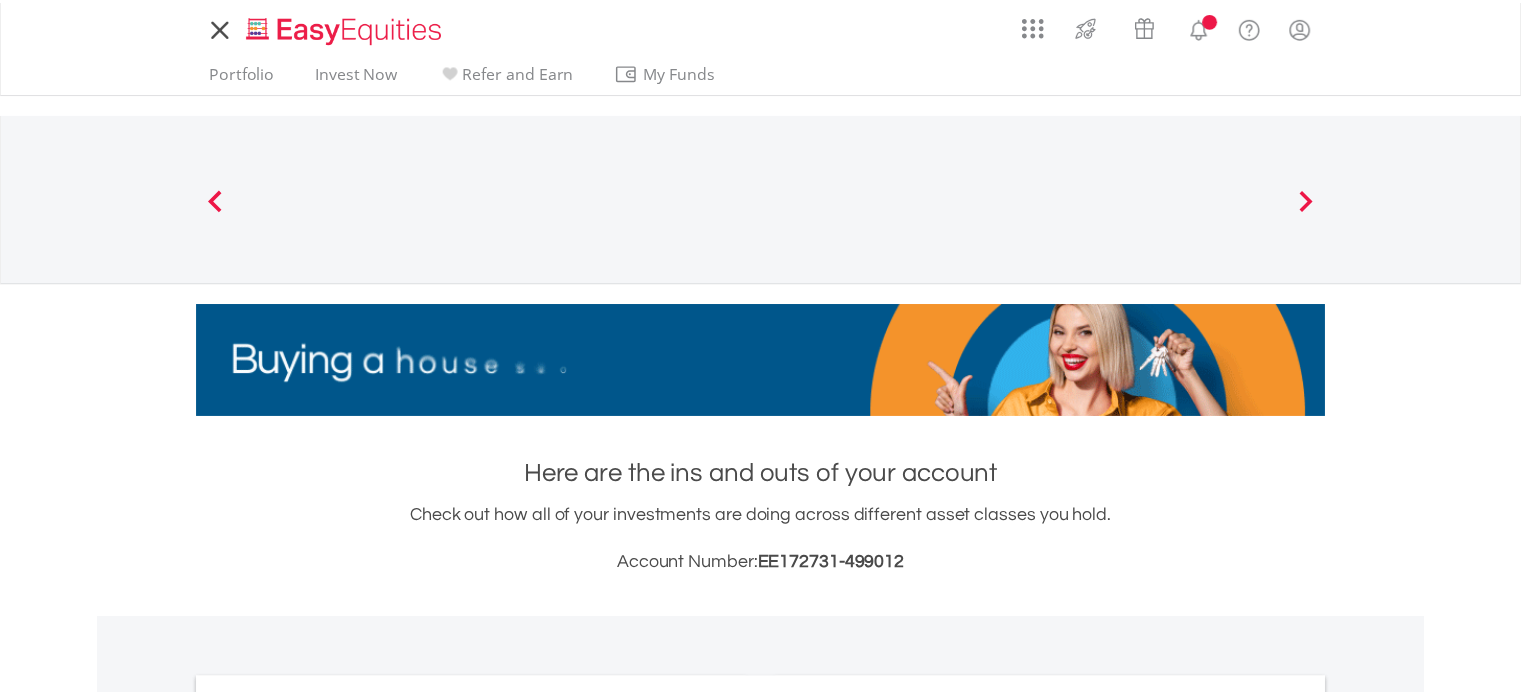 scroll, scrollTop: 0, scrollLeft: 0, axis: both 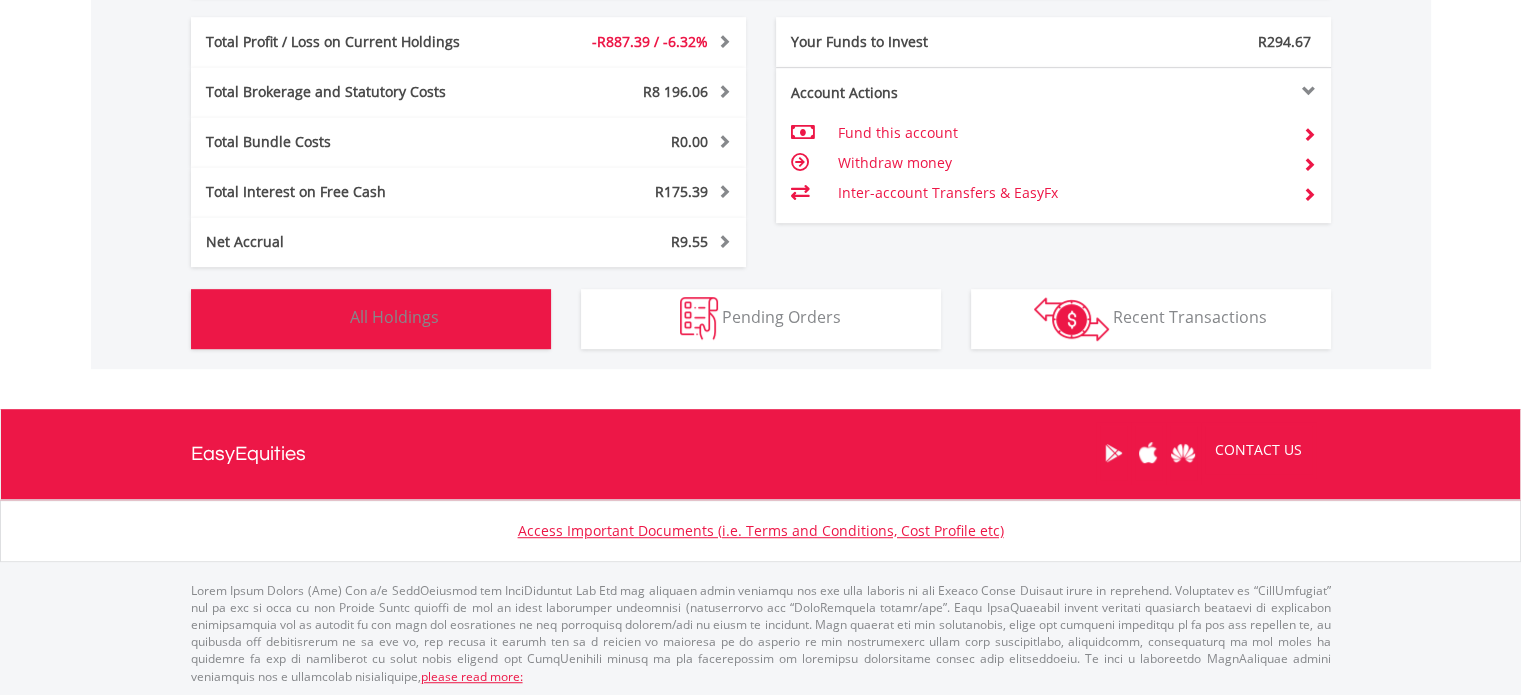 click on "Holdings
All Holdings" at bounding box center [371, 319] 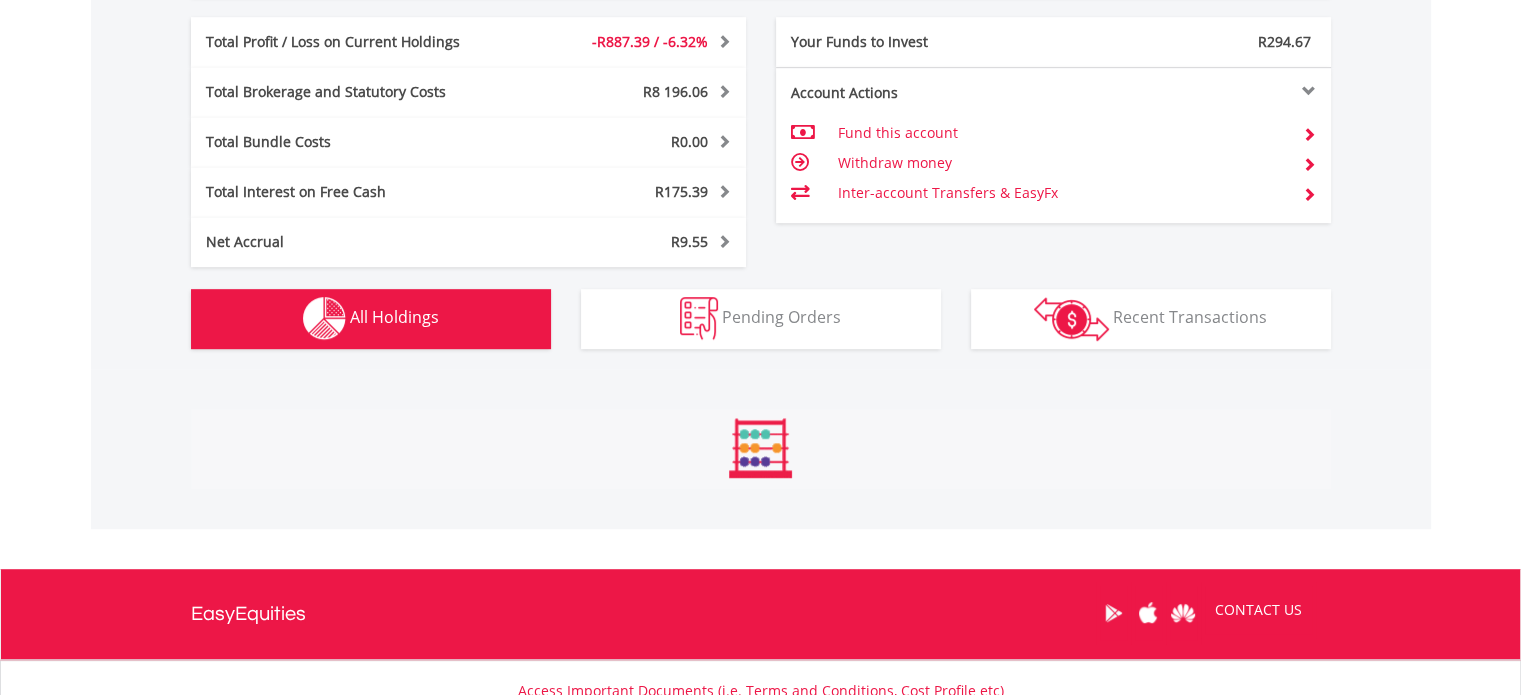 scroll, scrollTop: 999808, scrollLeft: 999620, axis: both 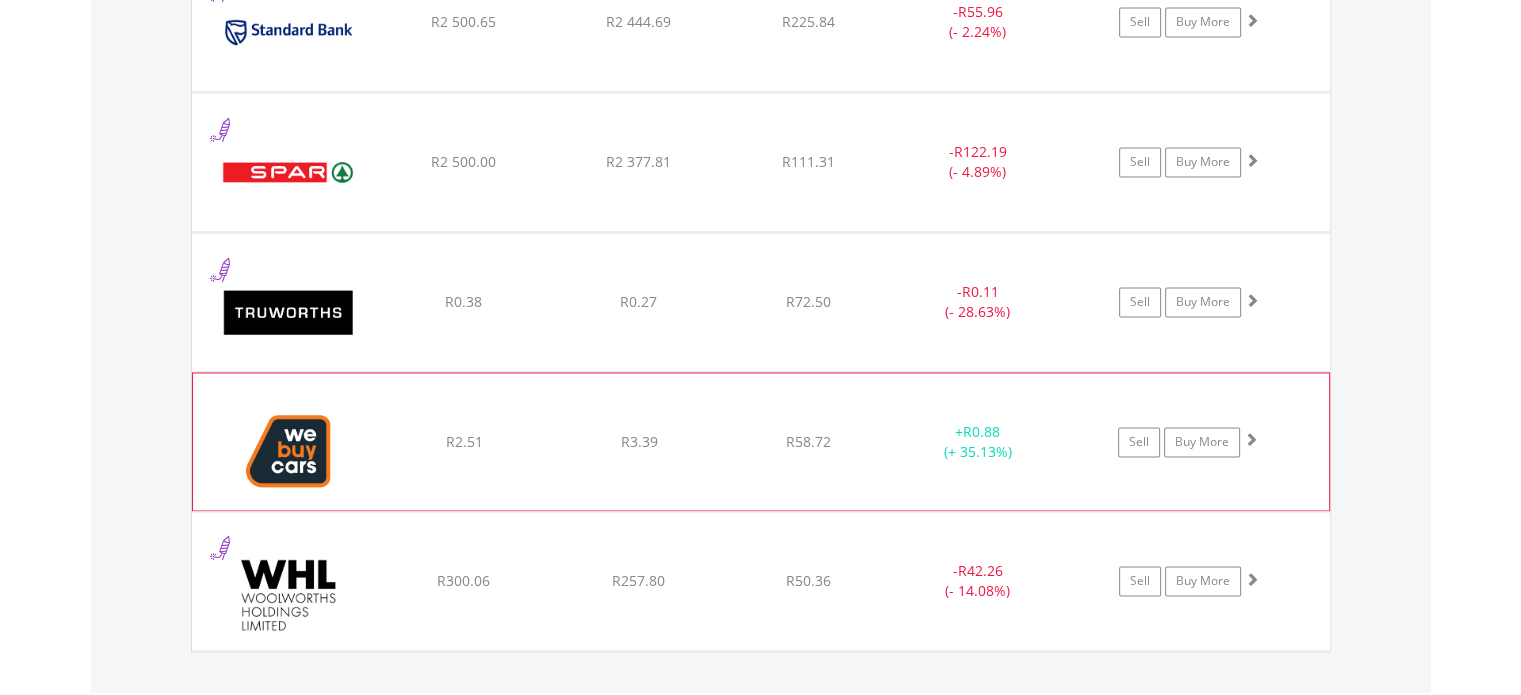 click on "R3.39" at bounding box center [638, -1532] 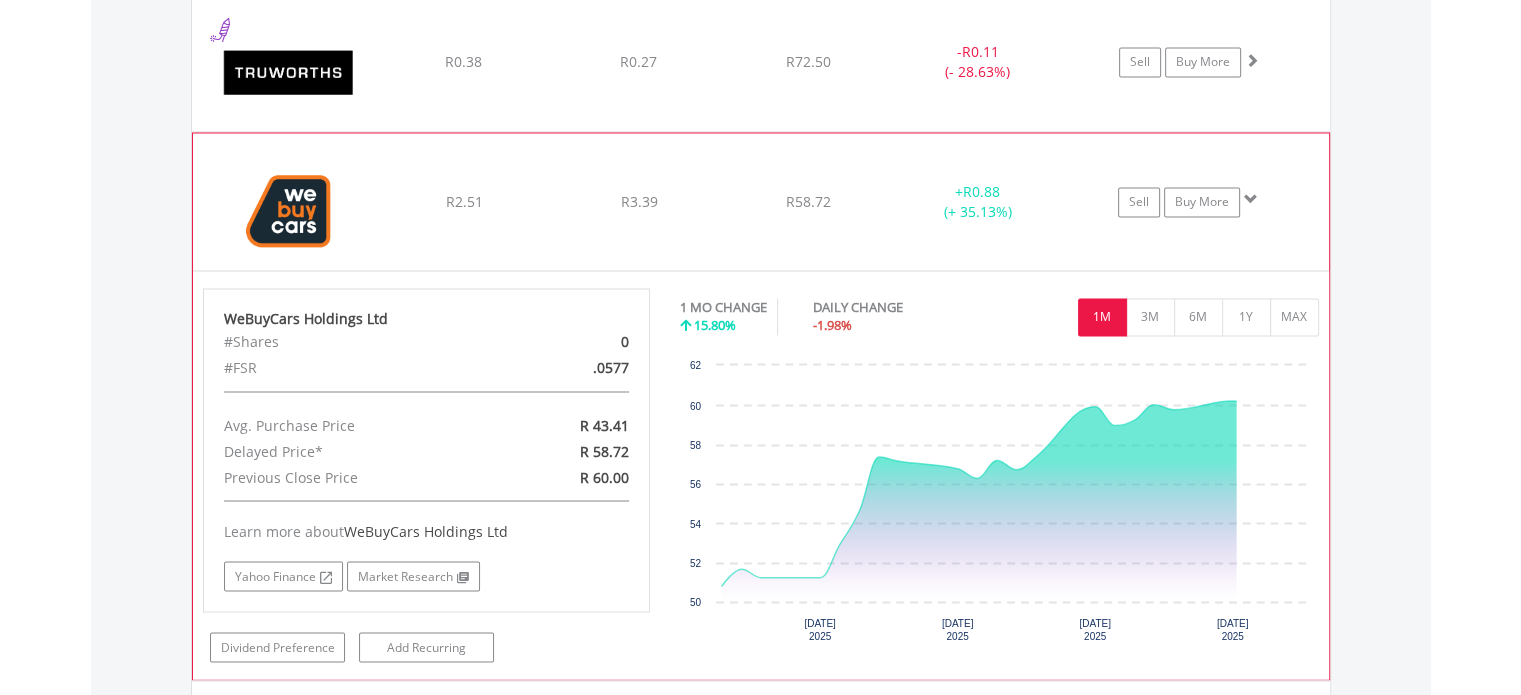 scroll, scrollTop: 3481, scrollLeft: 0, axis: vertical 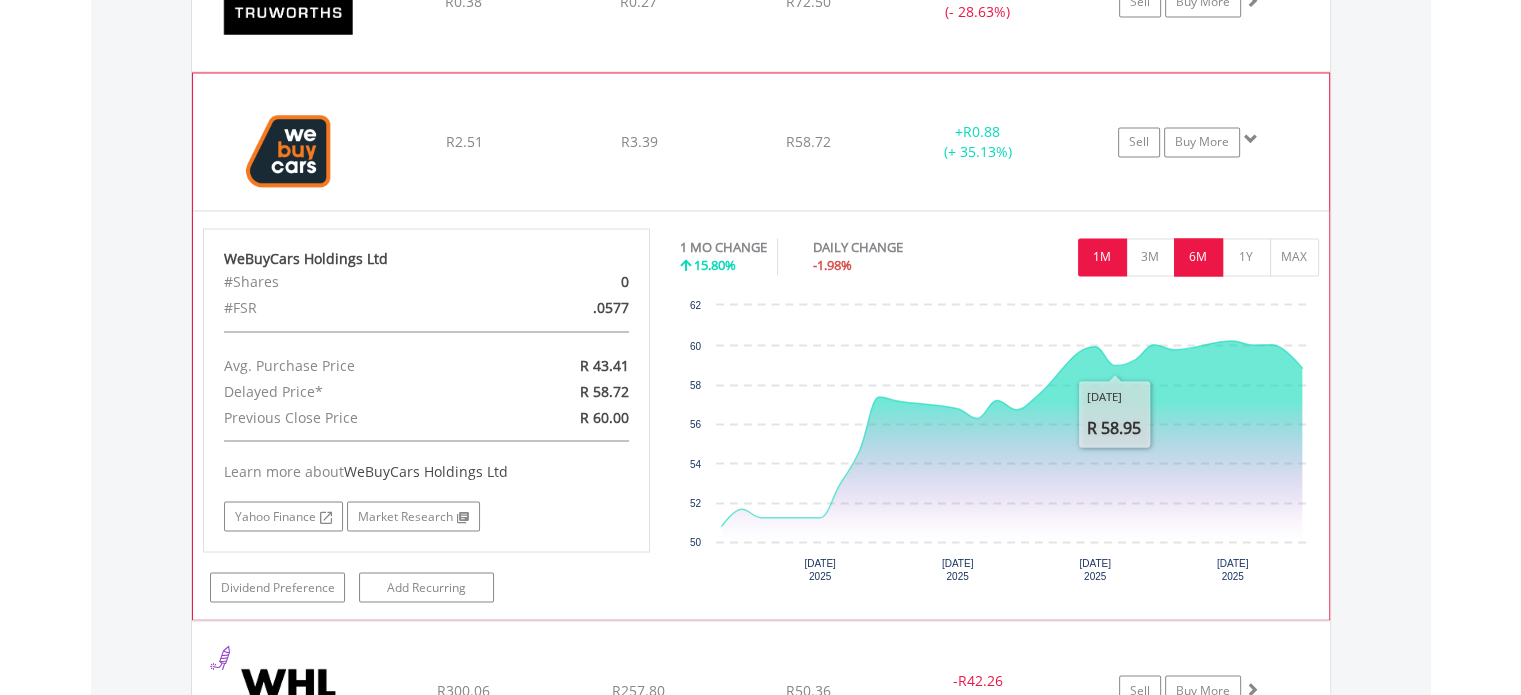 click on "6M" at bounding box center [1198, 257] 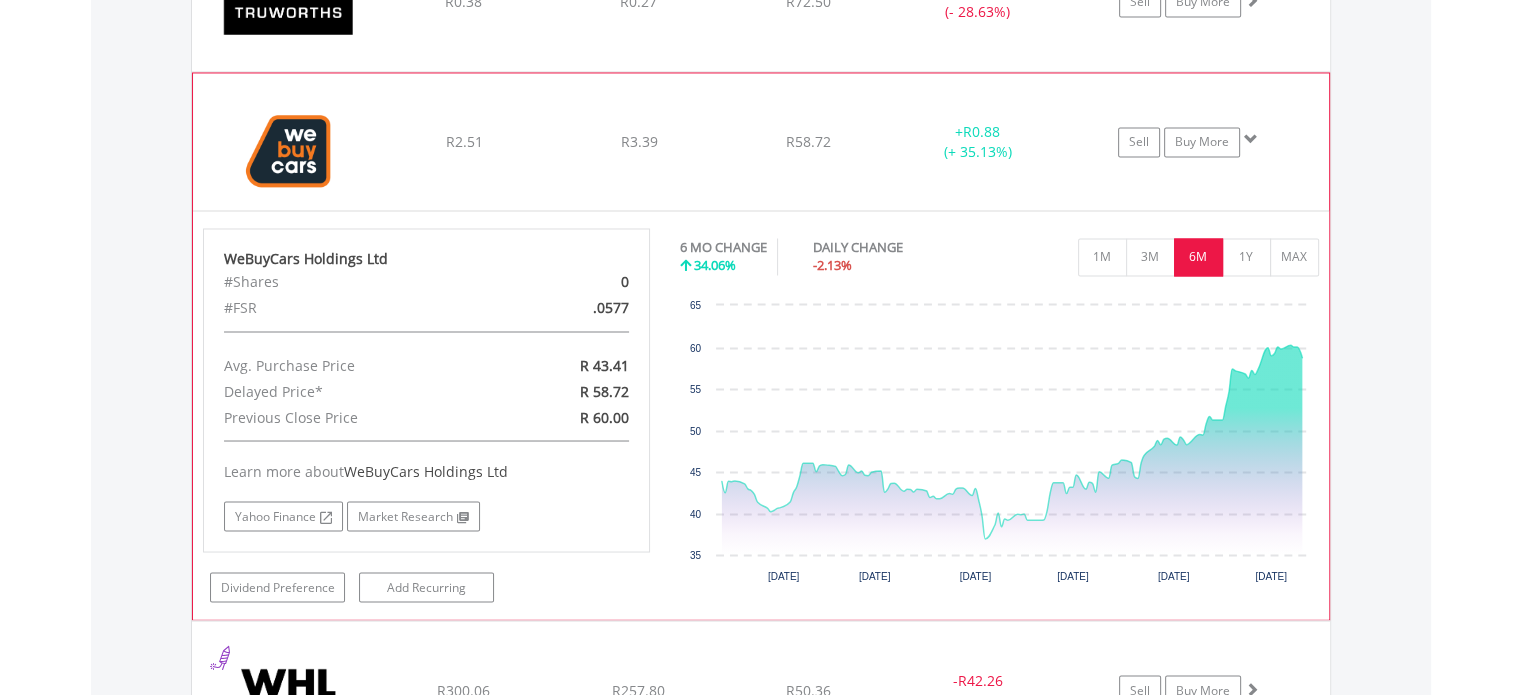 click on "﻿
WeBuyCars Holdings Ltd
R2.51
R3.39
R58.72
+  R0.88 (+ 35.13%)
Sell
Buy More" at bounding box center (761, -1831) 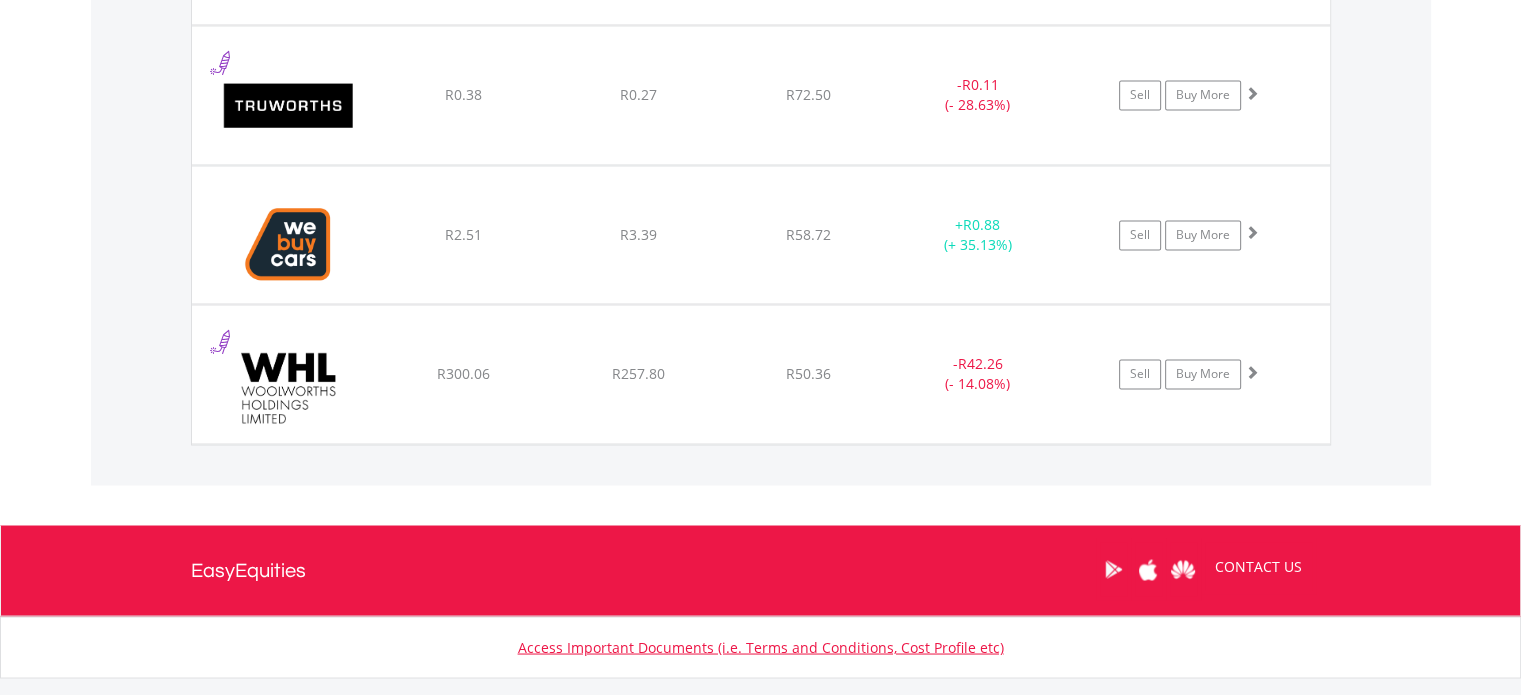 scroll, scrollTop: 3381, scrollLeft: 0, axis: vertical 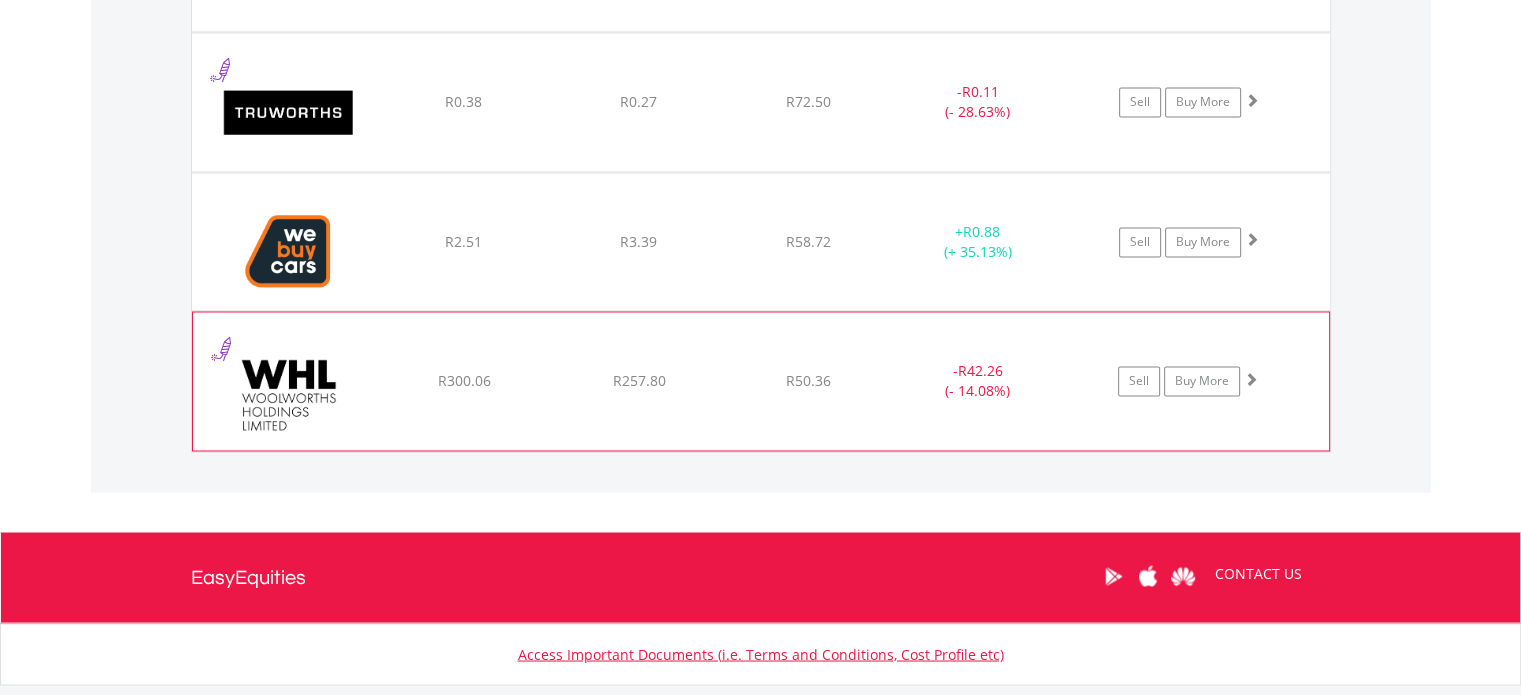 click on "﻿
Woolworths Holdings Limited
R300.06
R257.80
R50.36
-  R42.26 (- 14.08%)
Sell
Buy More" at bounding box center [761, -1731] 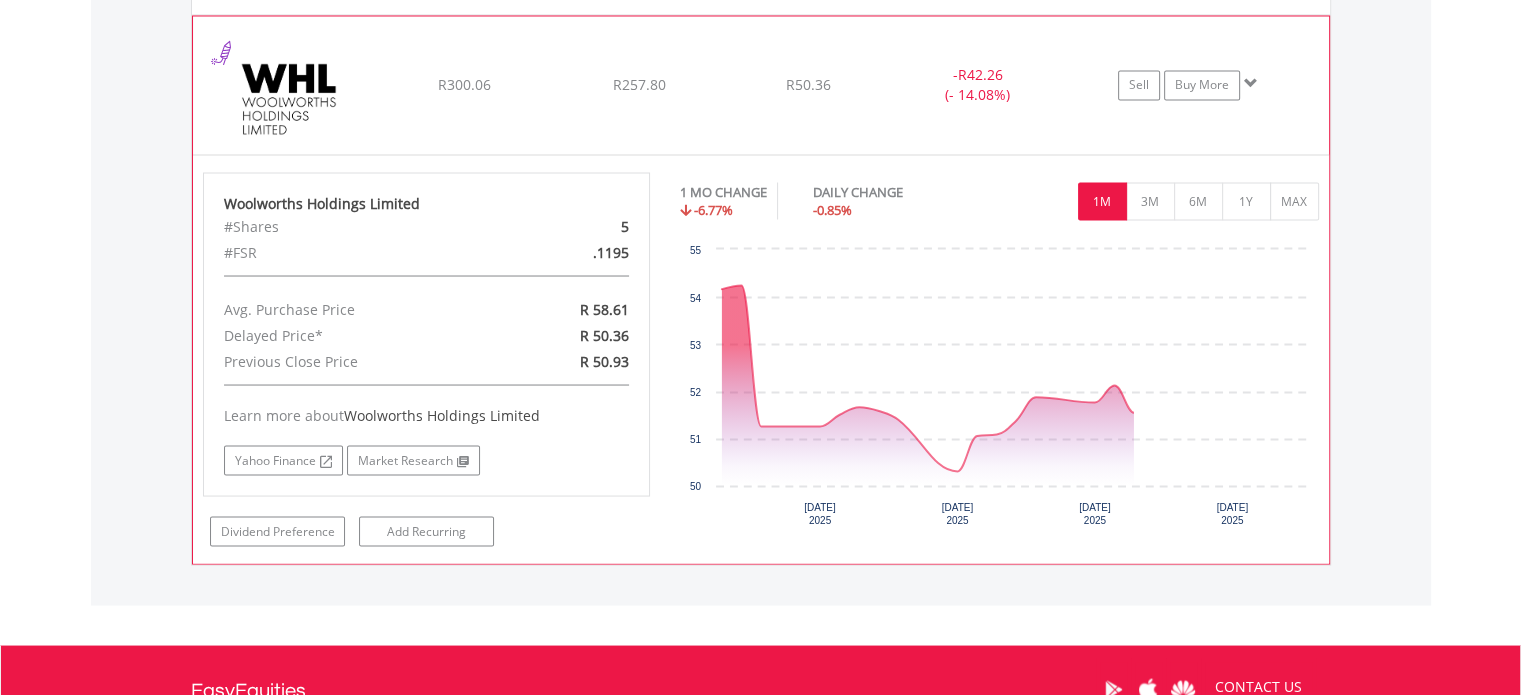 scroll, scrollTop: 3681, scrollLeft: 0, axis: vertical 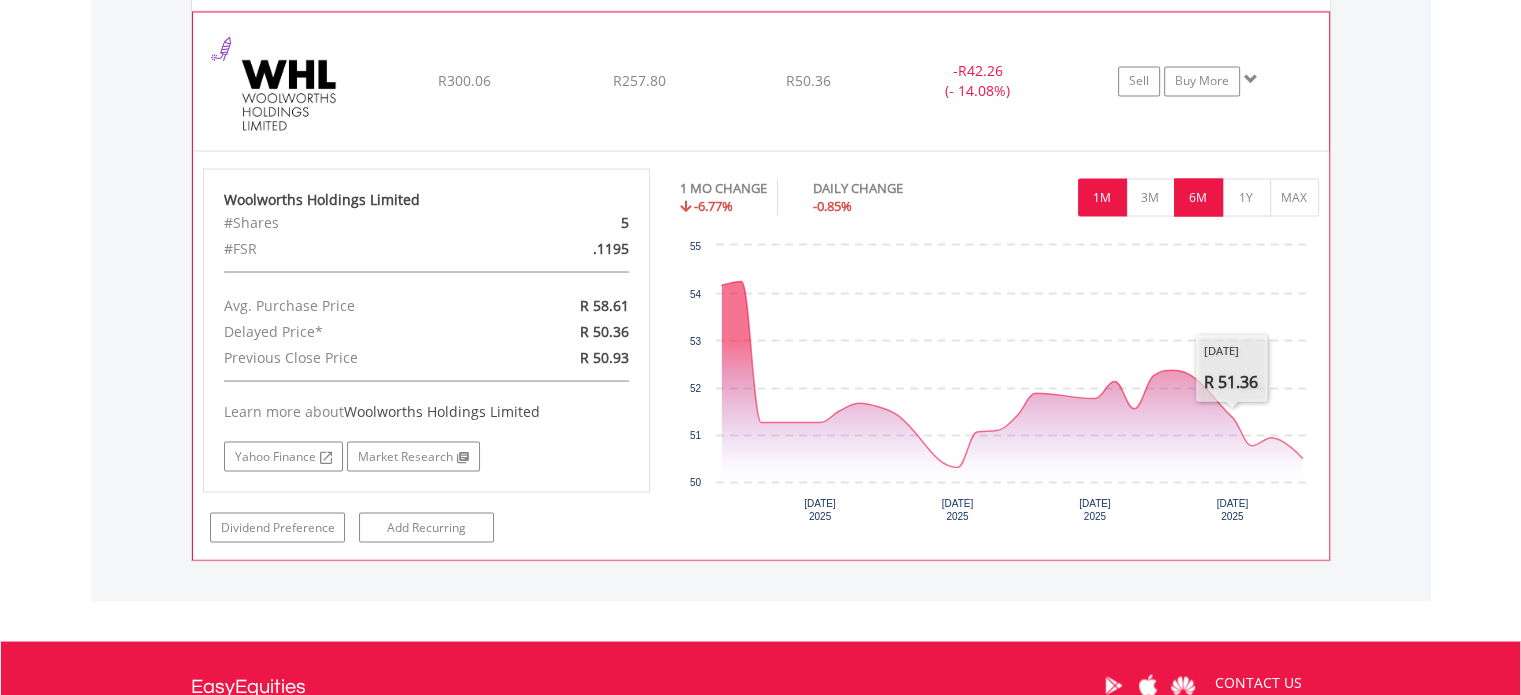 click on "6M" at bounding box center (1198, 197) 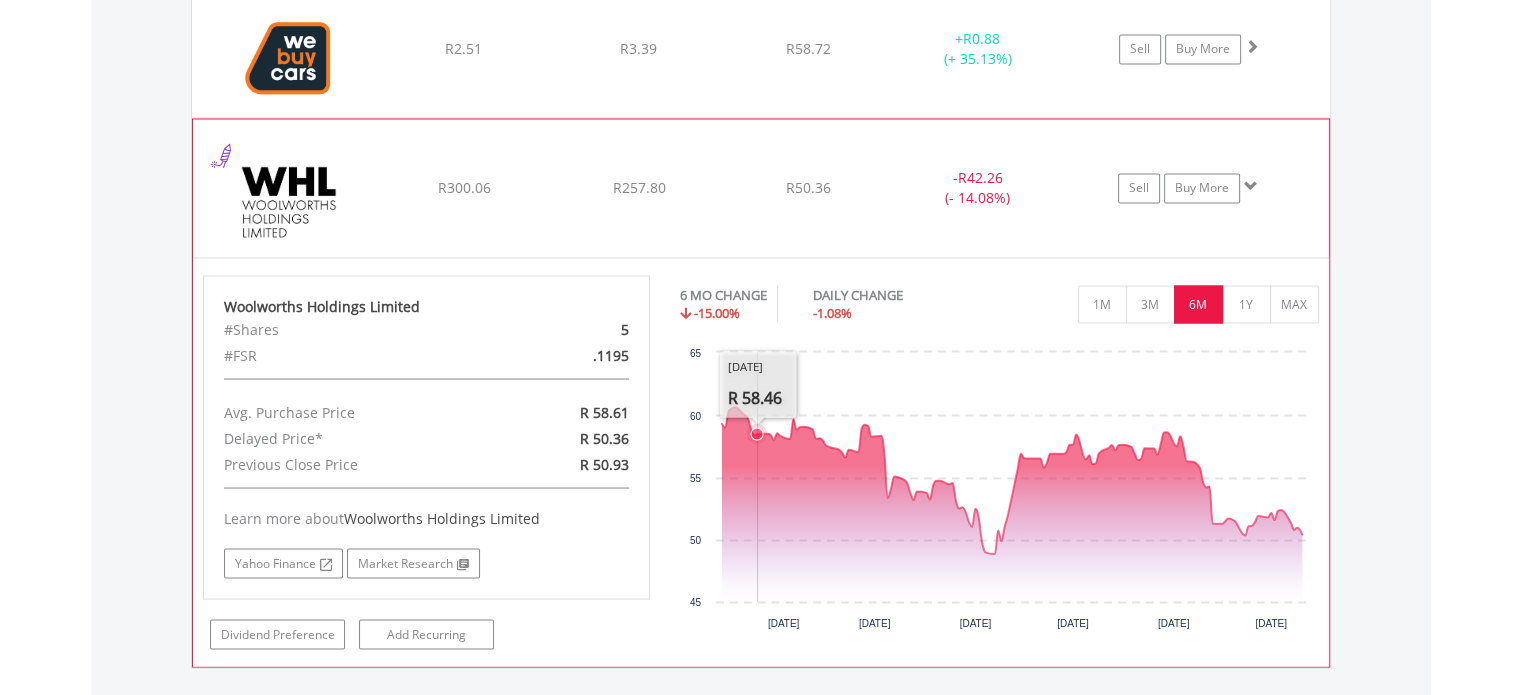scroll, scrollTop: 3481, scrollLeft: 0, axis: vertical 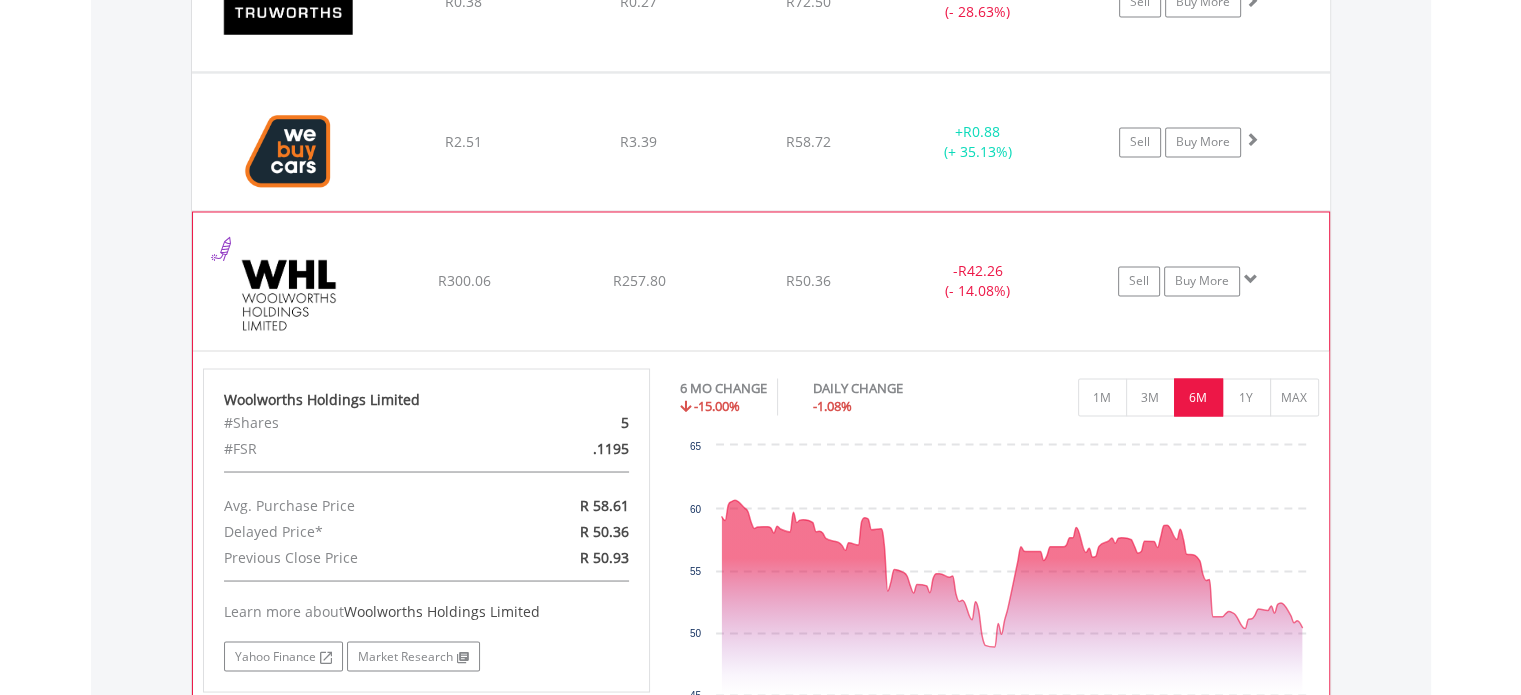 click on "R300.06" at bounding box center (463, -1831) 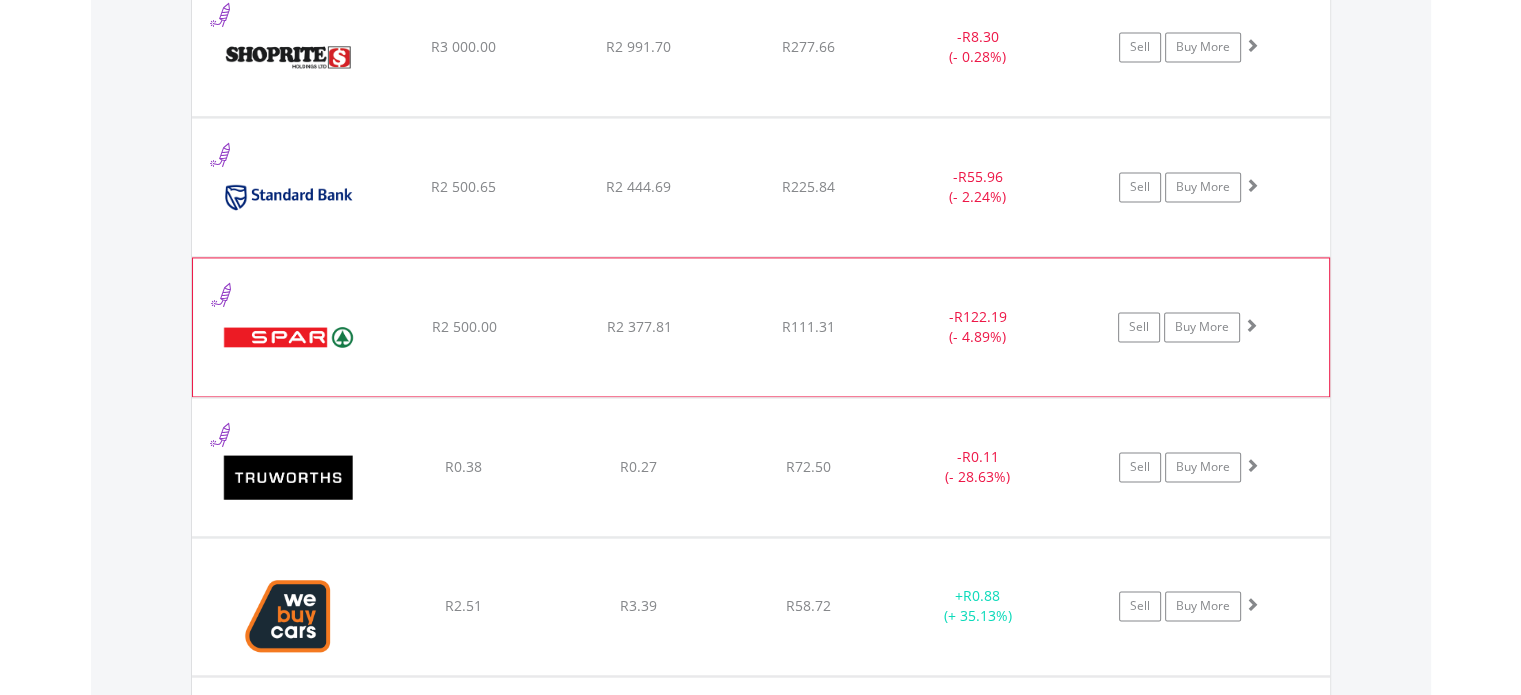 scroll, scrollTop: 2981, scrollLeft: 0, axis: vertical 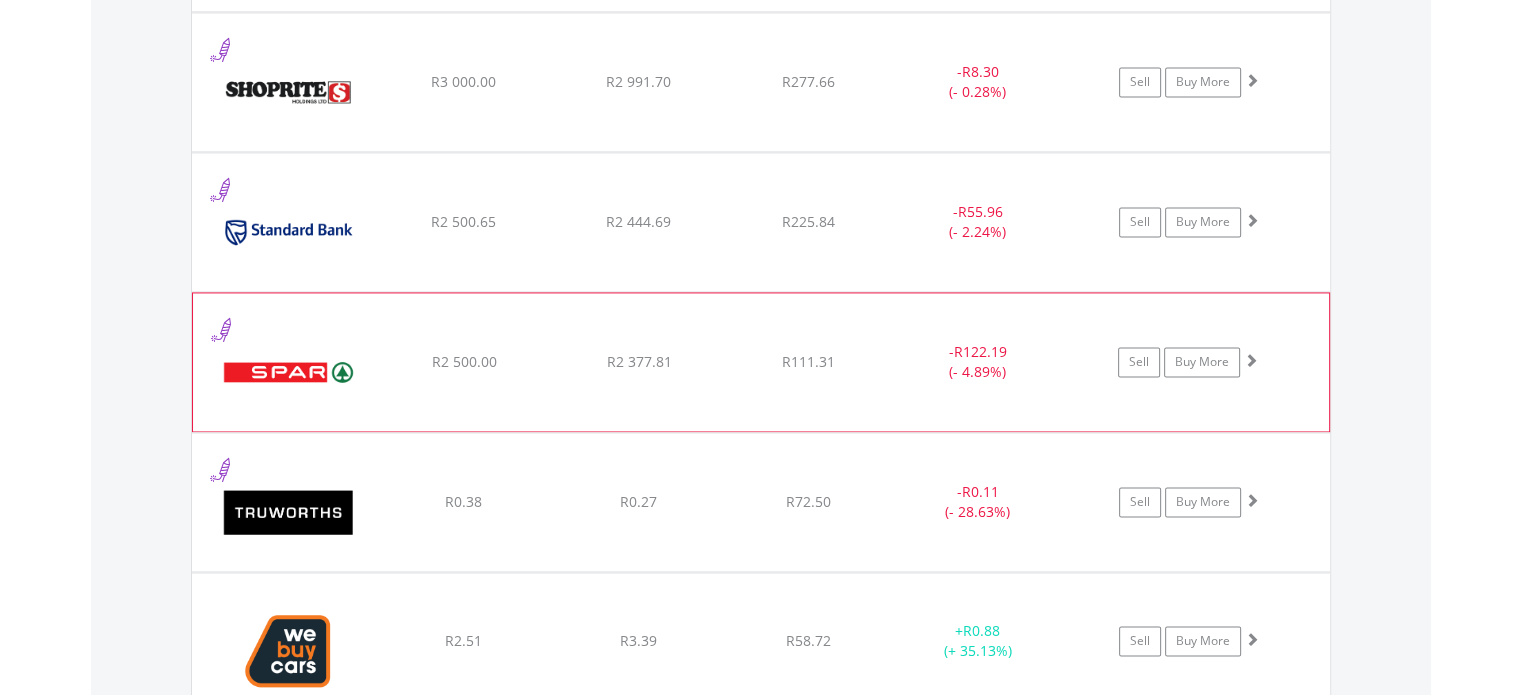 click on "﻿
The Spar Group Limited
R2 500.00
R2 377.81
R111.31
-  R122.19 (- 4.89%)
Sell
Buy More" at bounding box center [761, -1331] 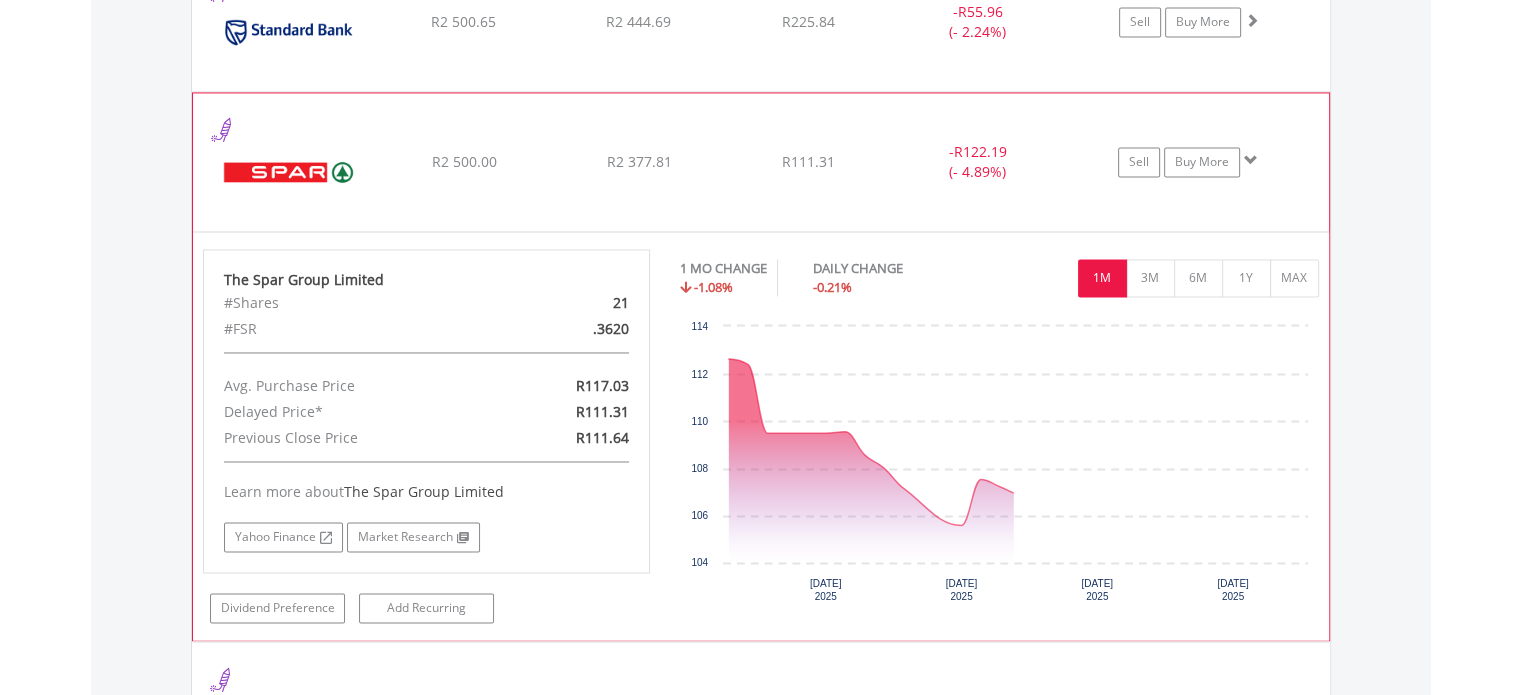 scroll, scrollTop: 3281, scrollLeft: 0, axis: vertical 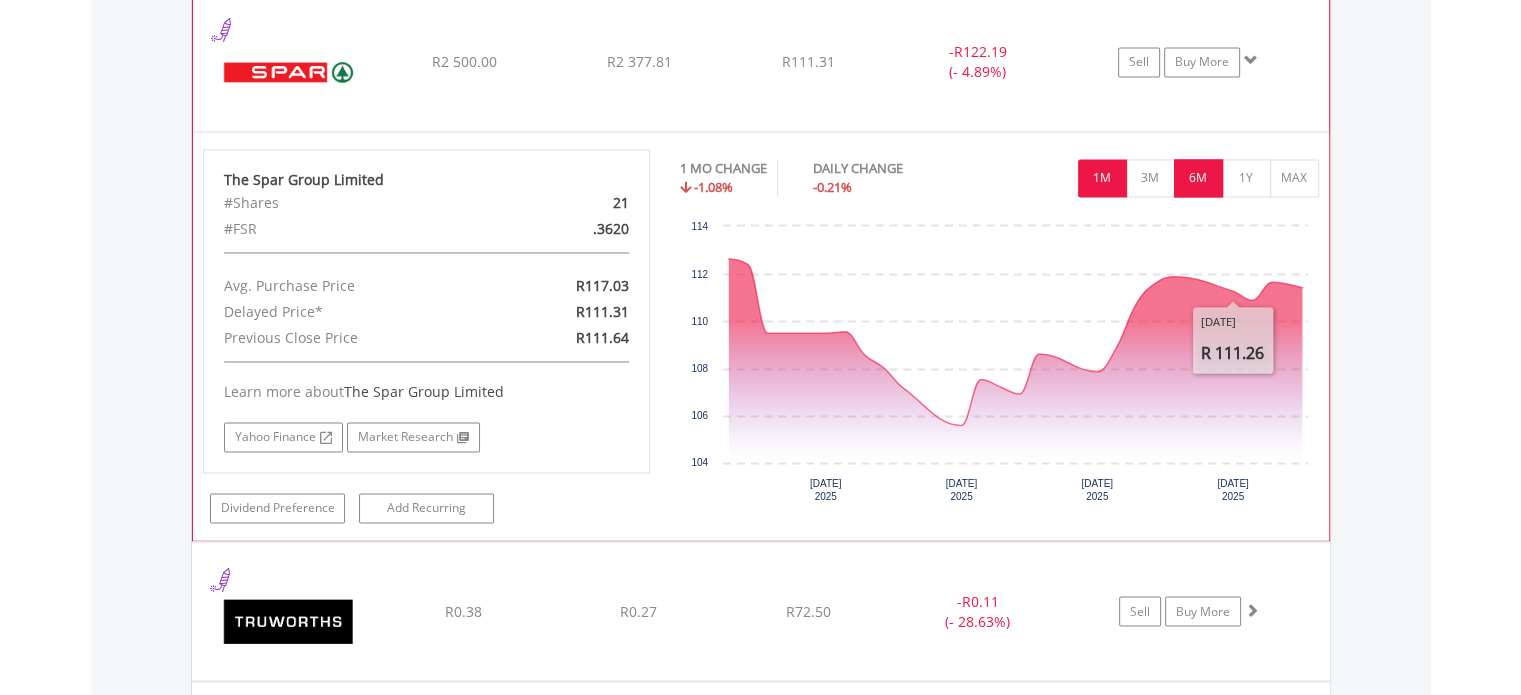 click on "6M" at bounding box center (1198, 178) 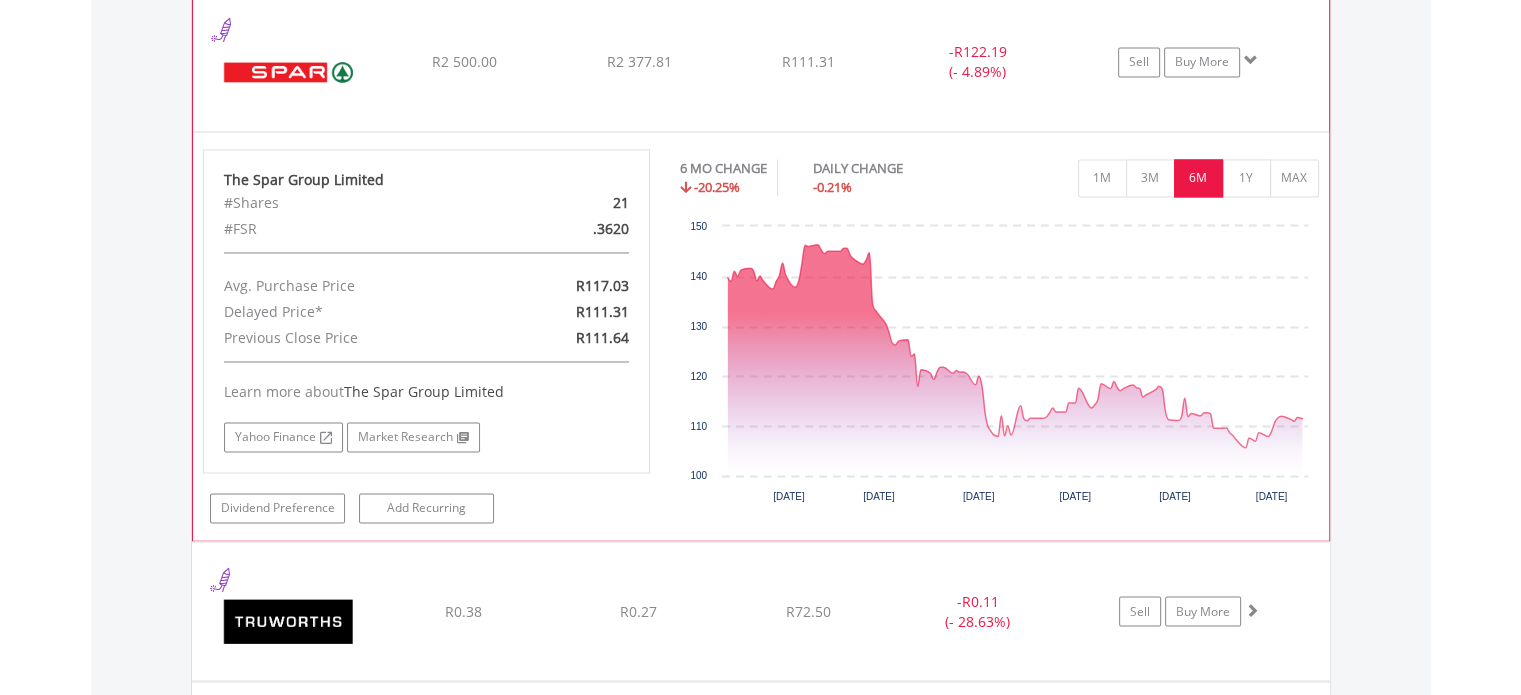 click on "R2 377.81" at bounding box center (638, -1631) 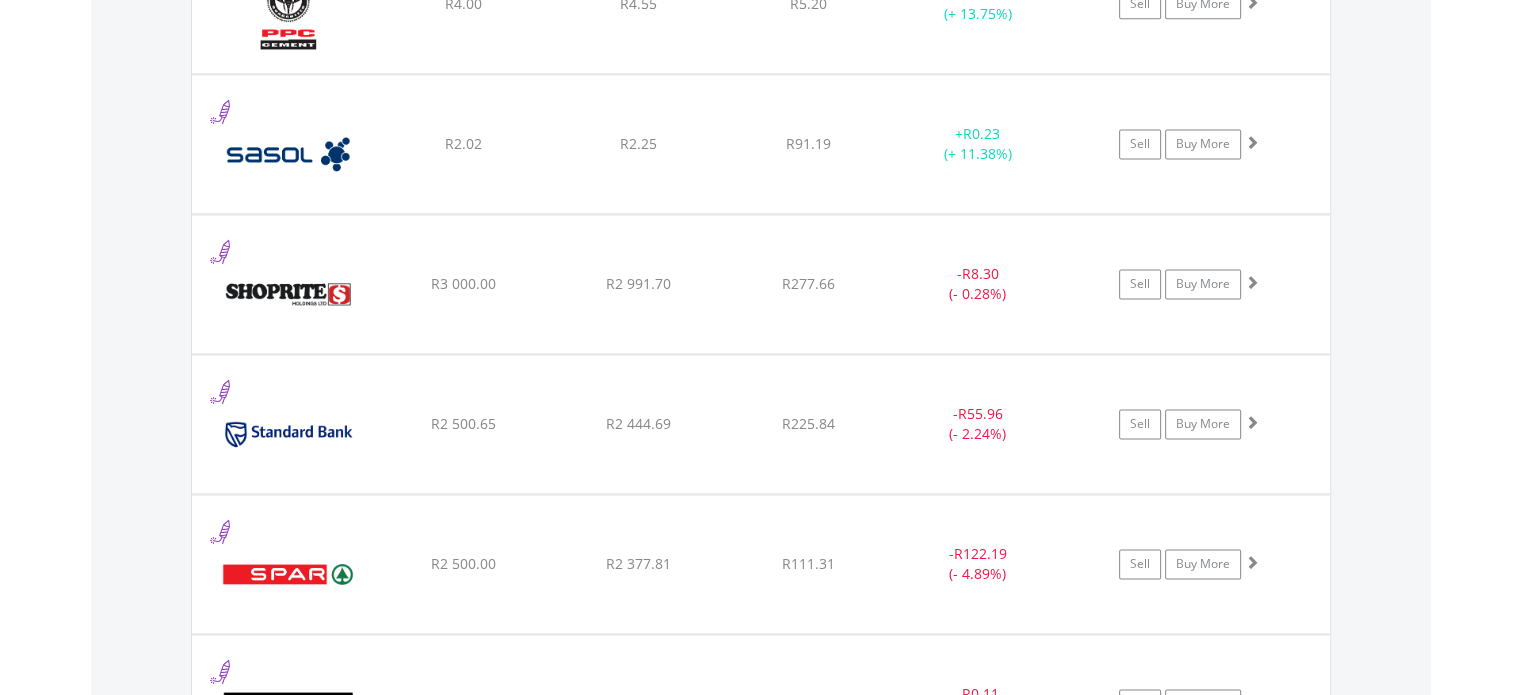 scroll, scrollTop: 2681, scrollLeft: 0, axis: vertical 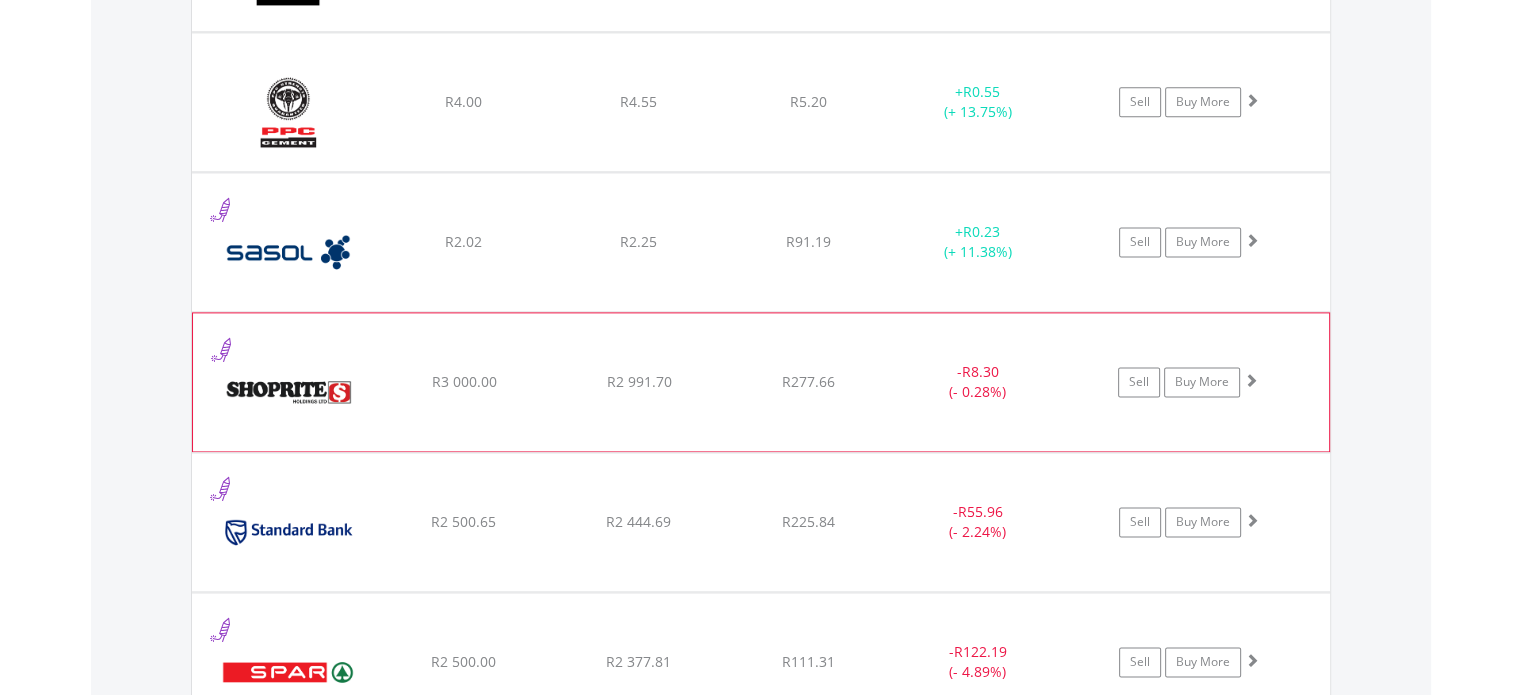 click on "R2 991.70" at bounding box center [638, -1031] 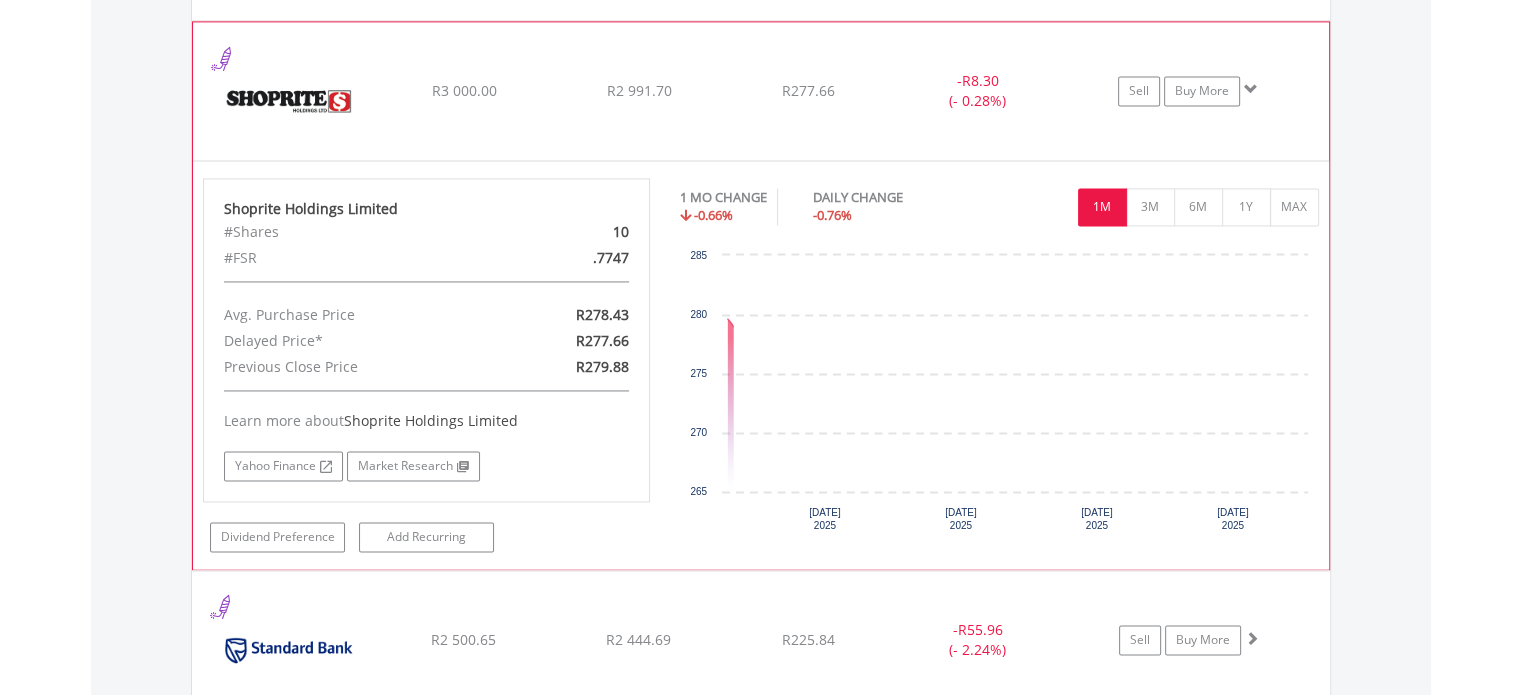scroll, scrollTop: 2981, scrollLeft: 0, axis: vertical 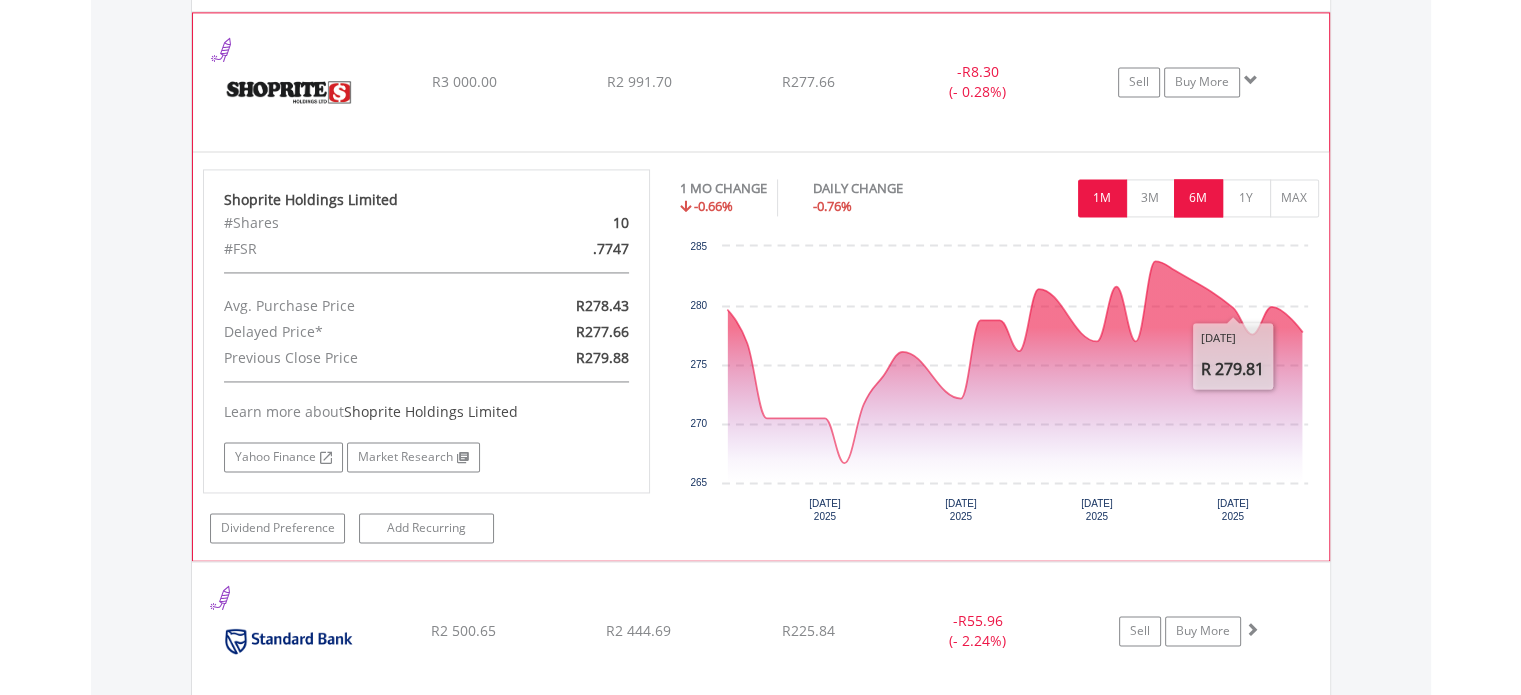 click on "6M" at bounding box center [1198, 198] 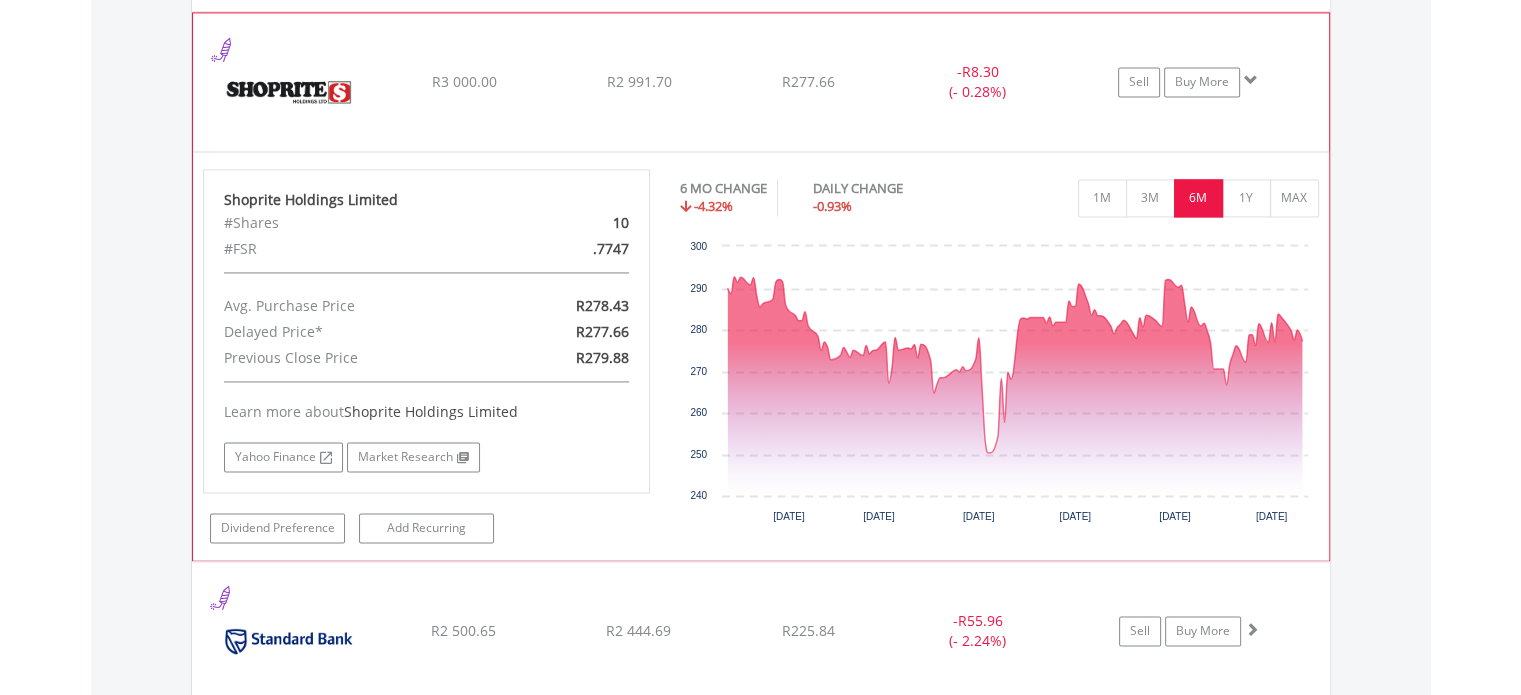 click on "R2 991.70" at bounding box center [638, -1331] 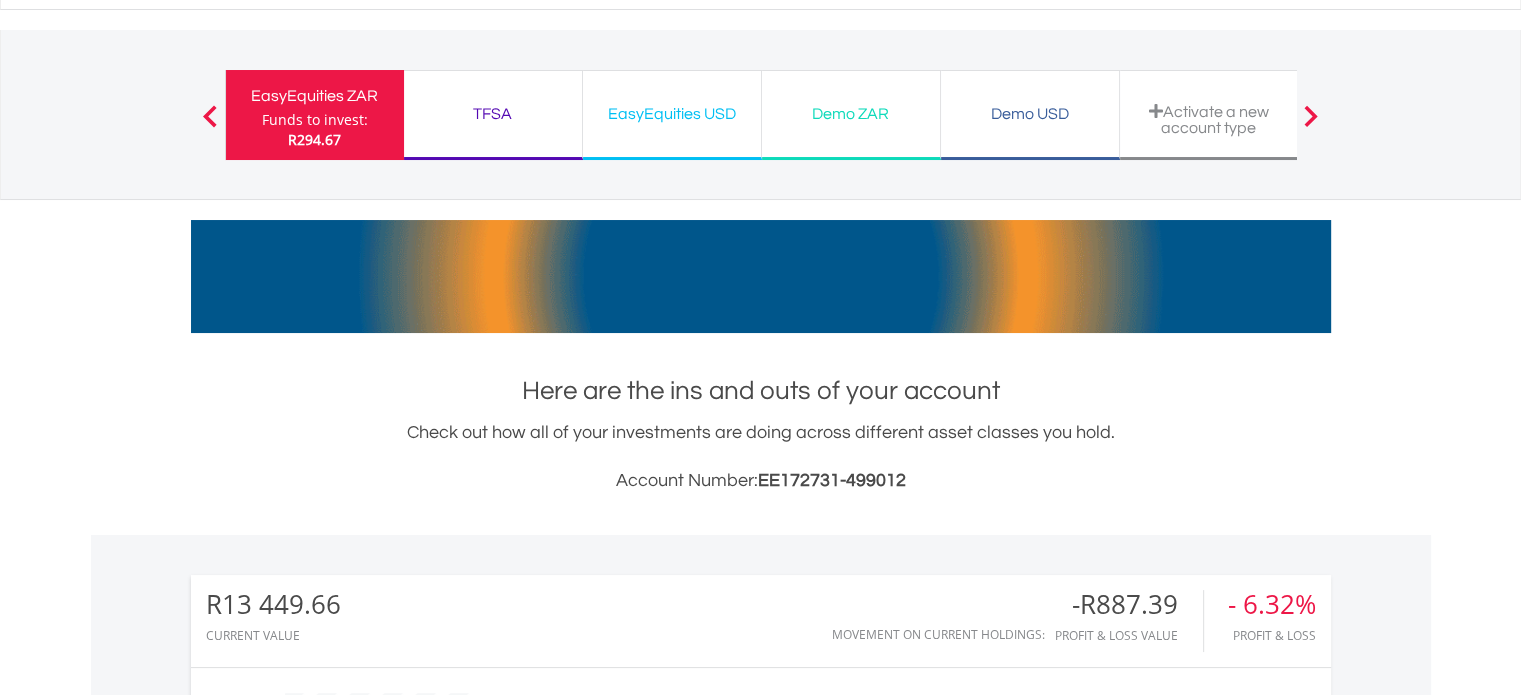 scroll, scrollTop: 0, scrollLeft: 0, axis: both 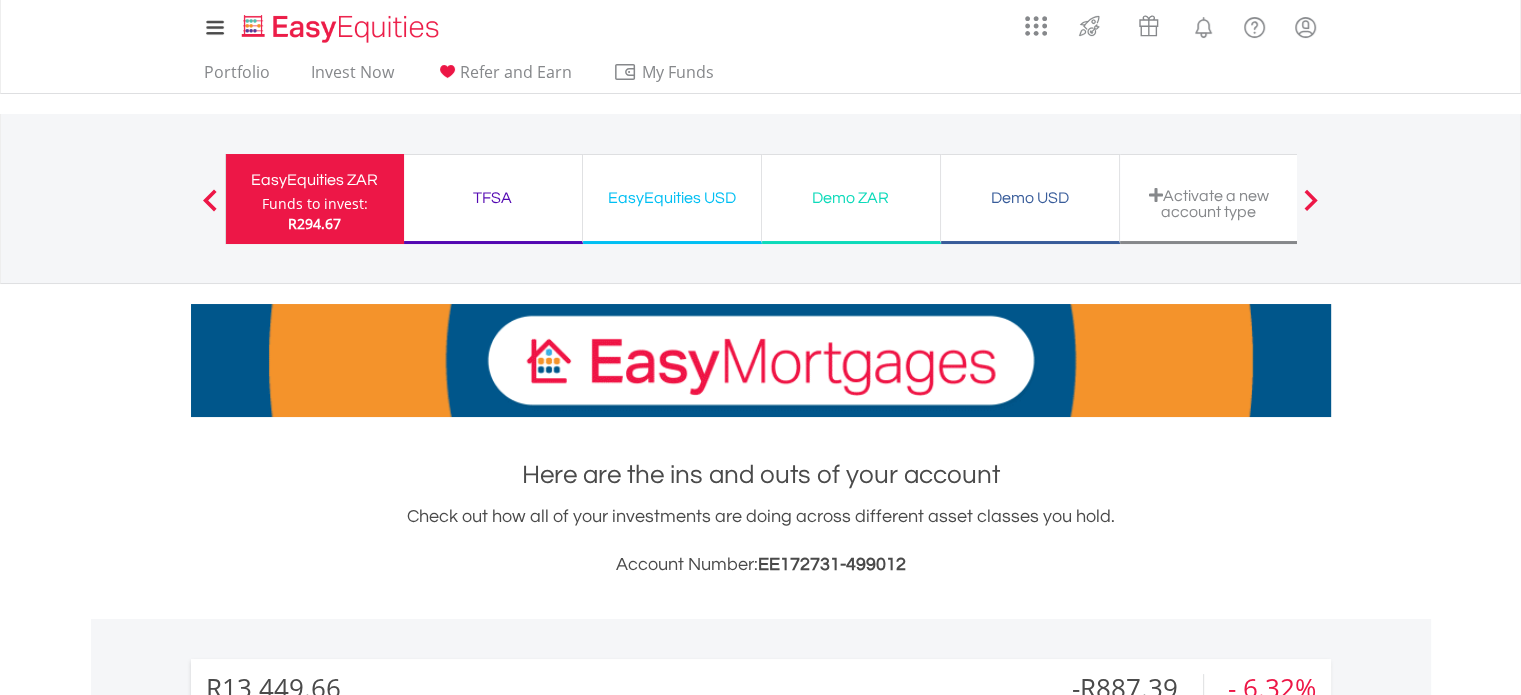 drag, startPoint x: 651, startPoint y: 203, endPoint x: 663, endPoint y: 217, distance: 18.439089 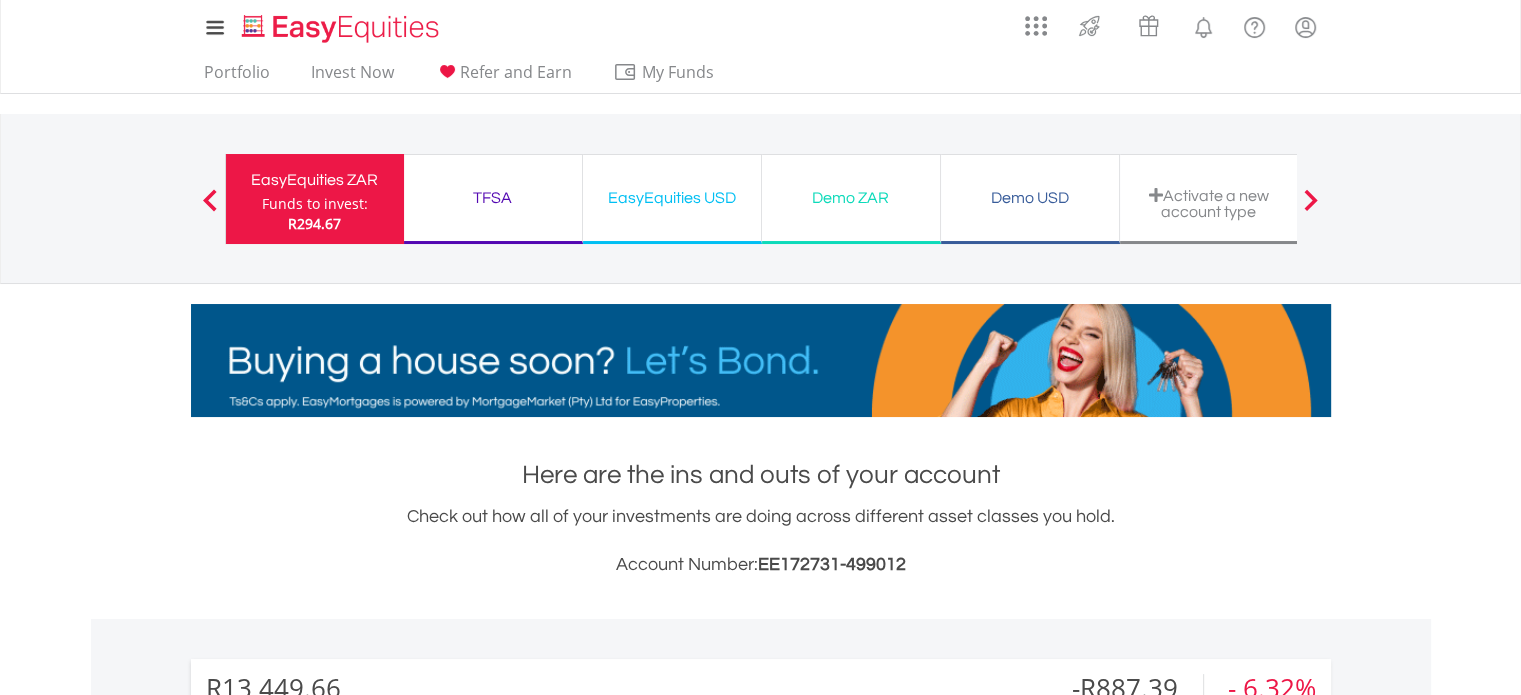 click on "EasyEquities USD" at bounding box center [672, 198] 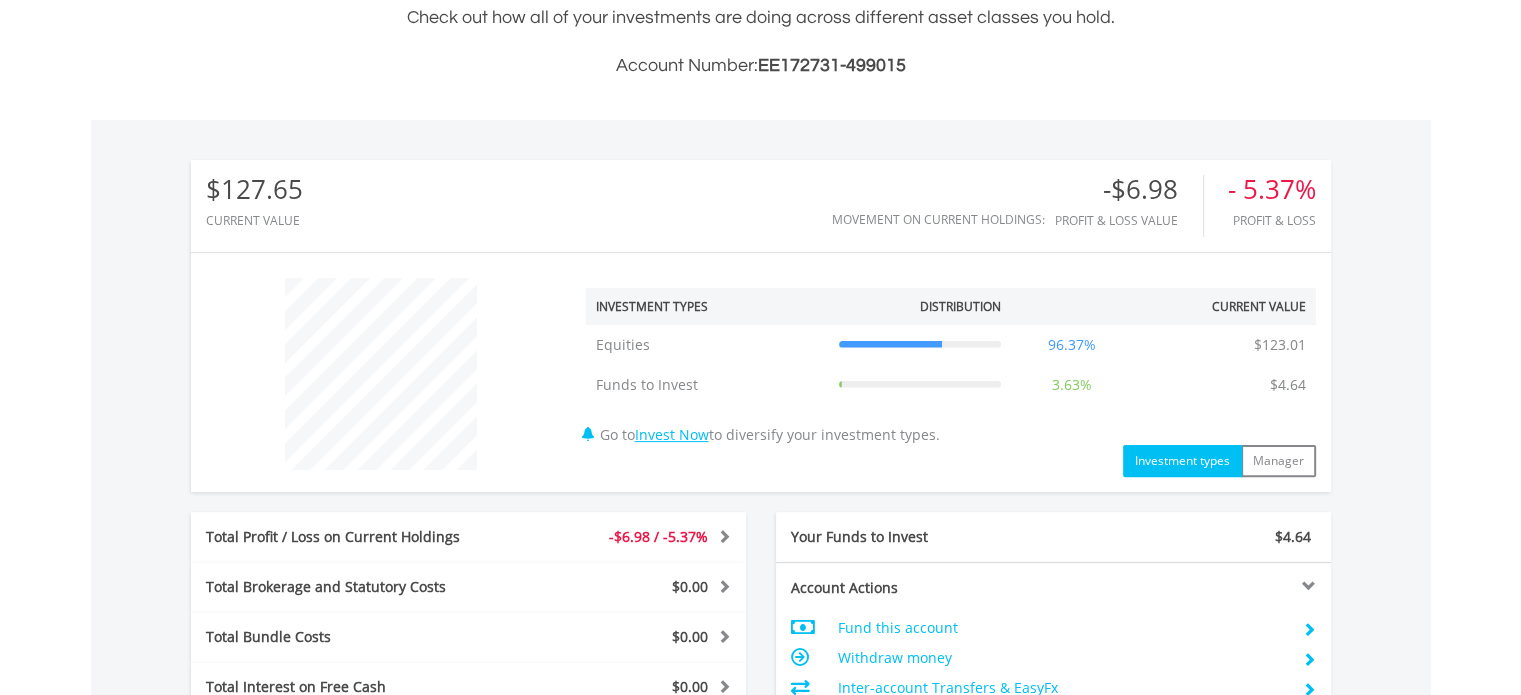 scroll, scrollTop: 500, scrollLeft: 0, axis: vertical 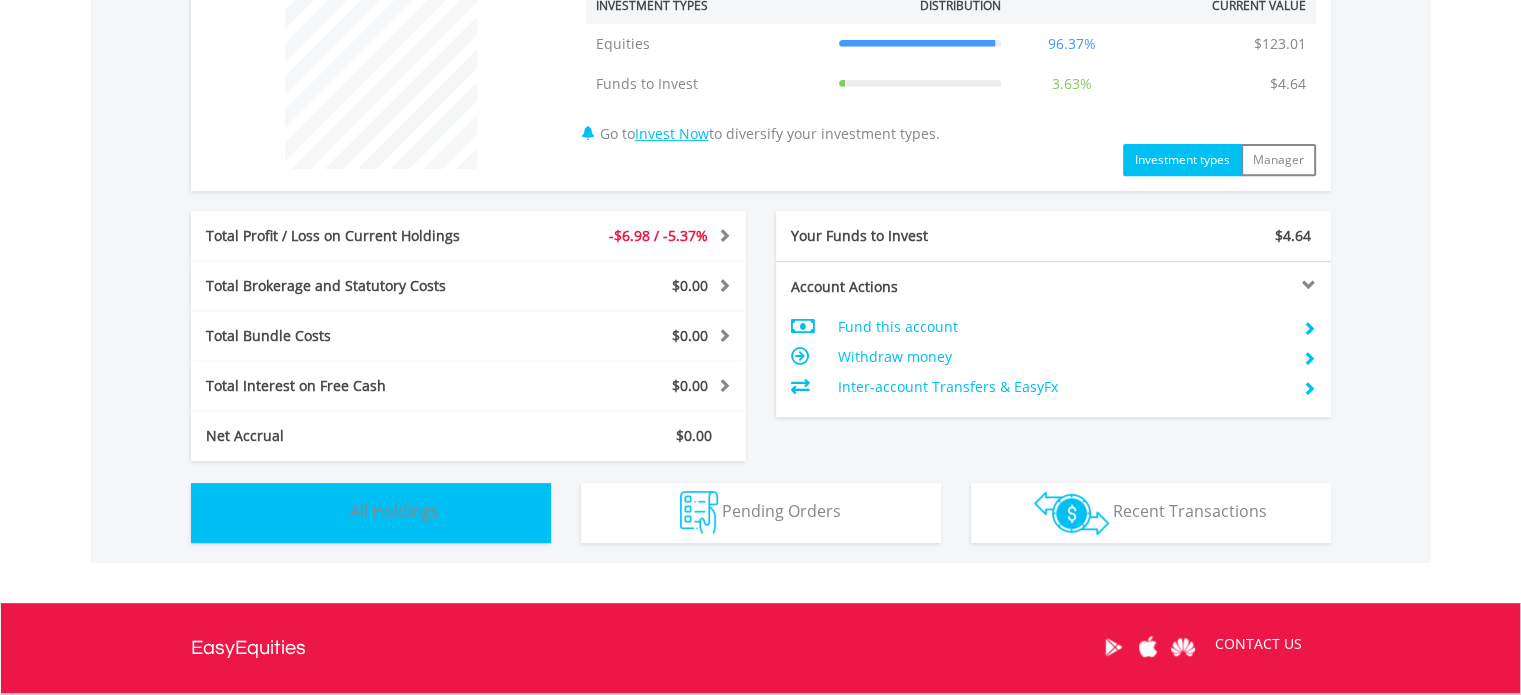 drag, startPoint x: 377, startPoint y: 509, endPoint x: 423, endPoint y: 497, distance: 47.539455 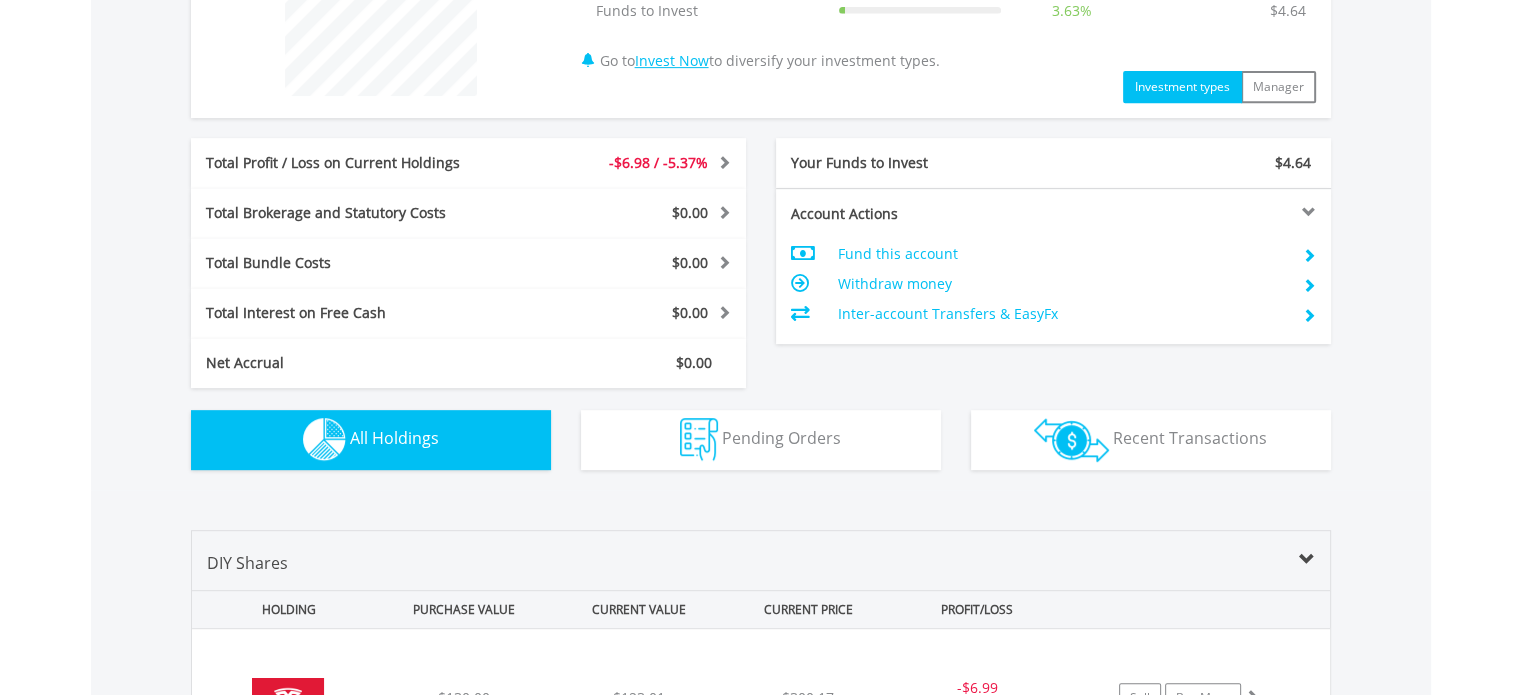 scroll, scrollTop: 1312, scrollLeft: 0, axis: vertical 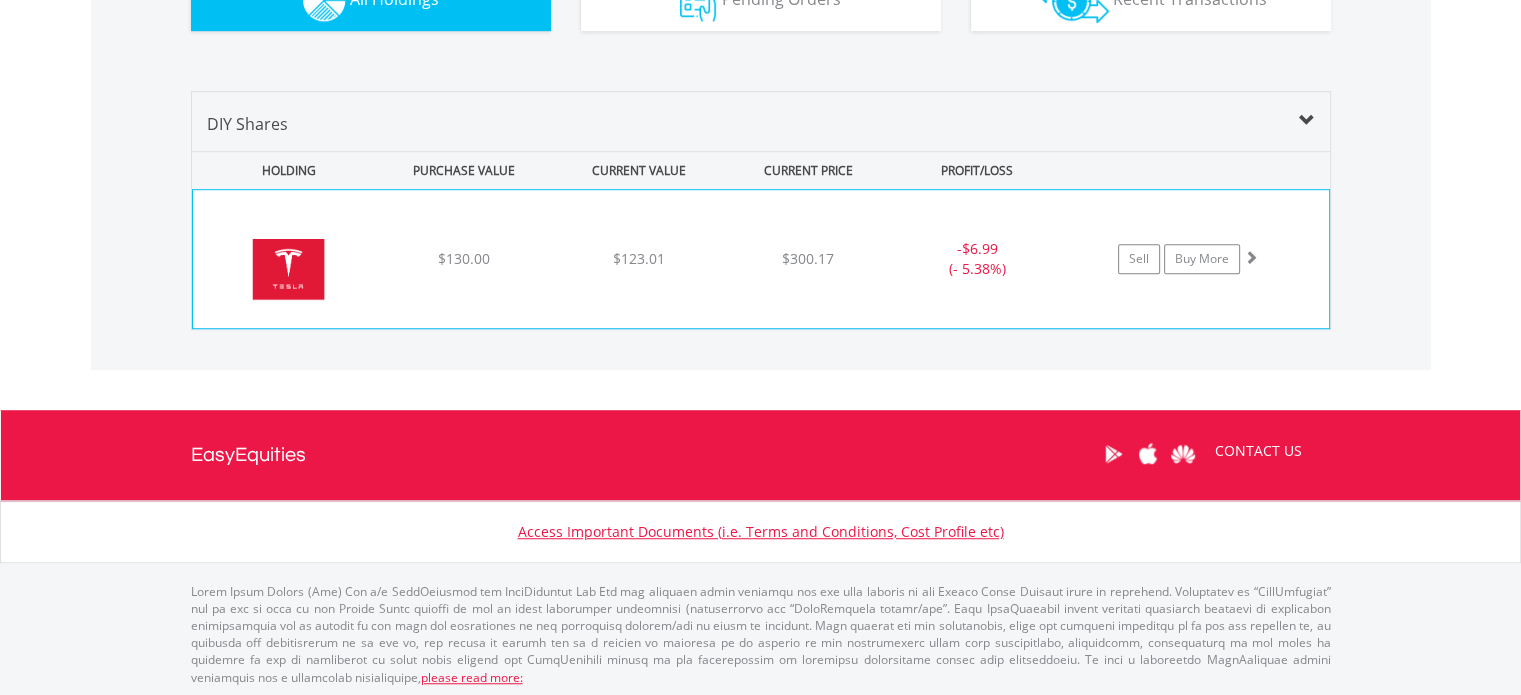 click on "$130.00" at bounding box center (464, 259) 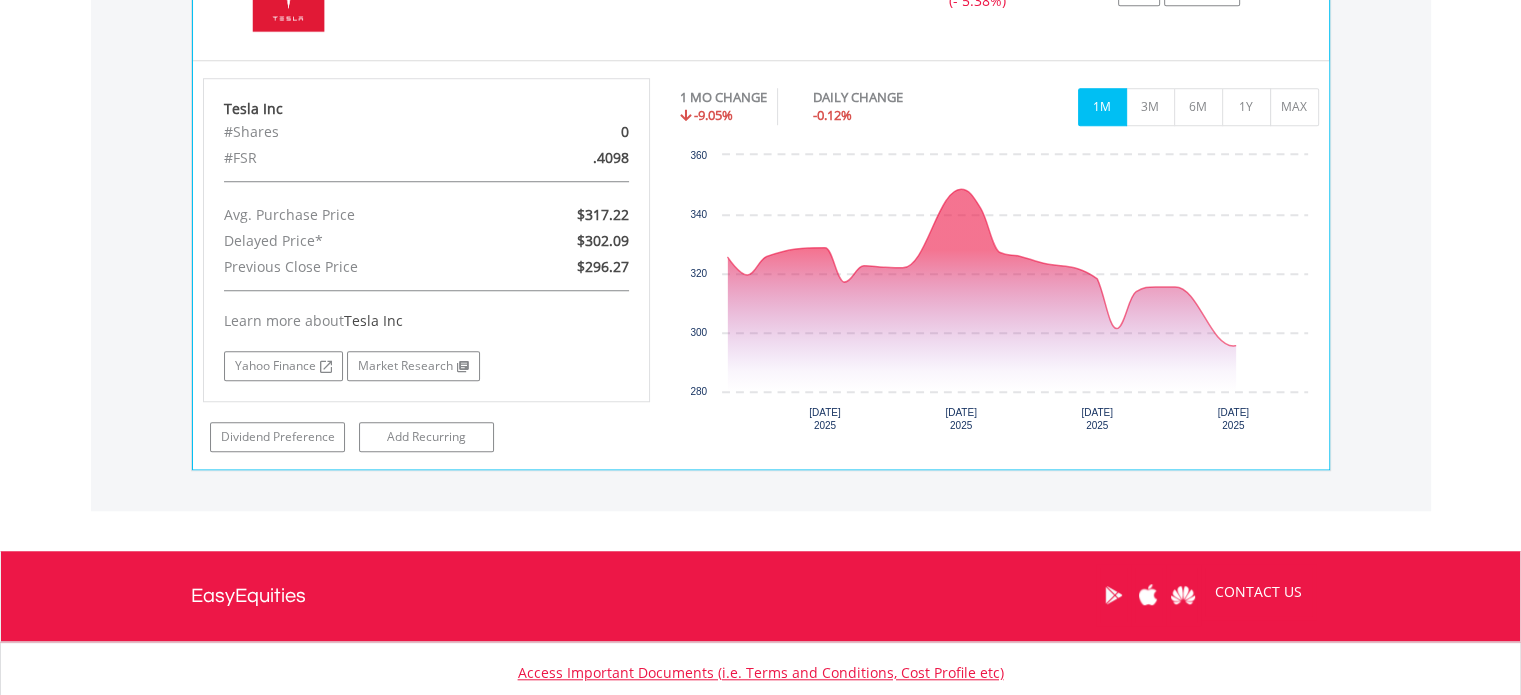 scroll, scrollTop: 1612, scrollLeft: 0, axis: vertical 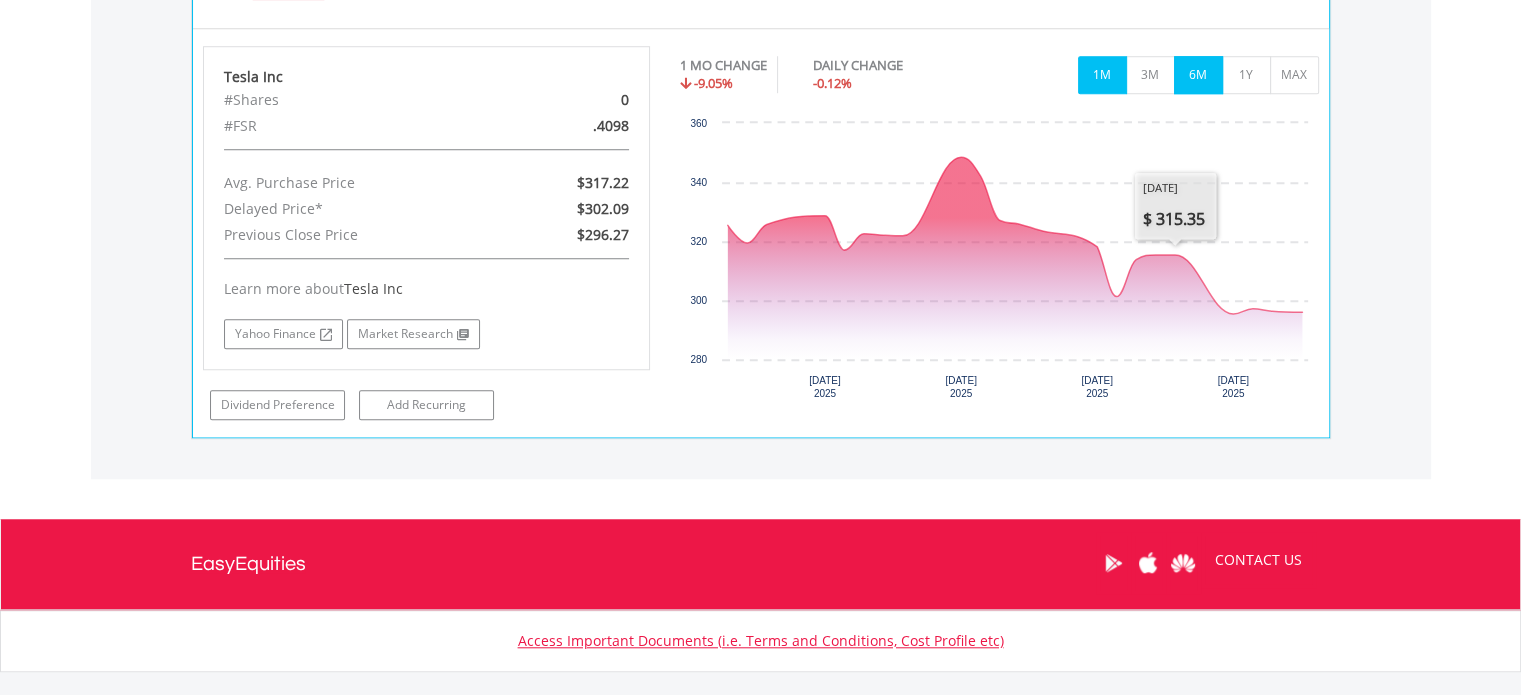 click on "6M" at bounding box center [1198, 75] 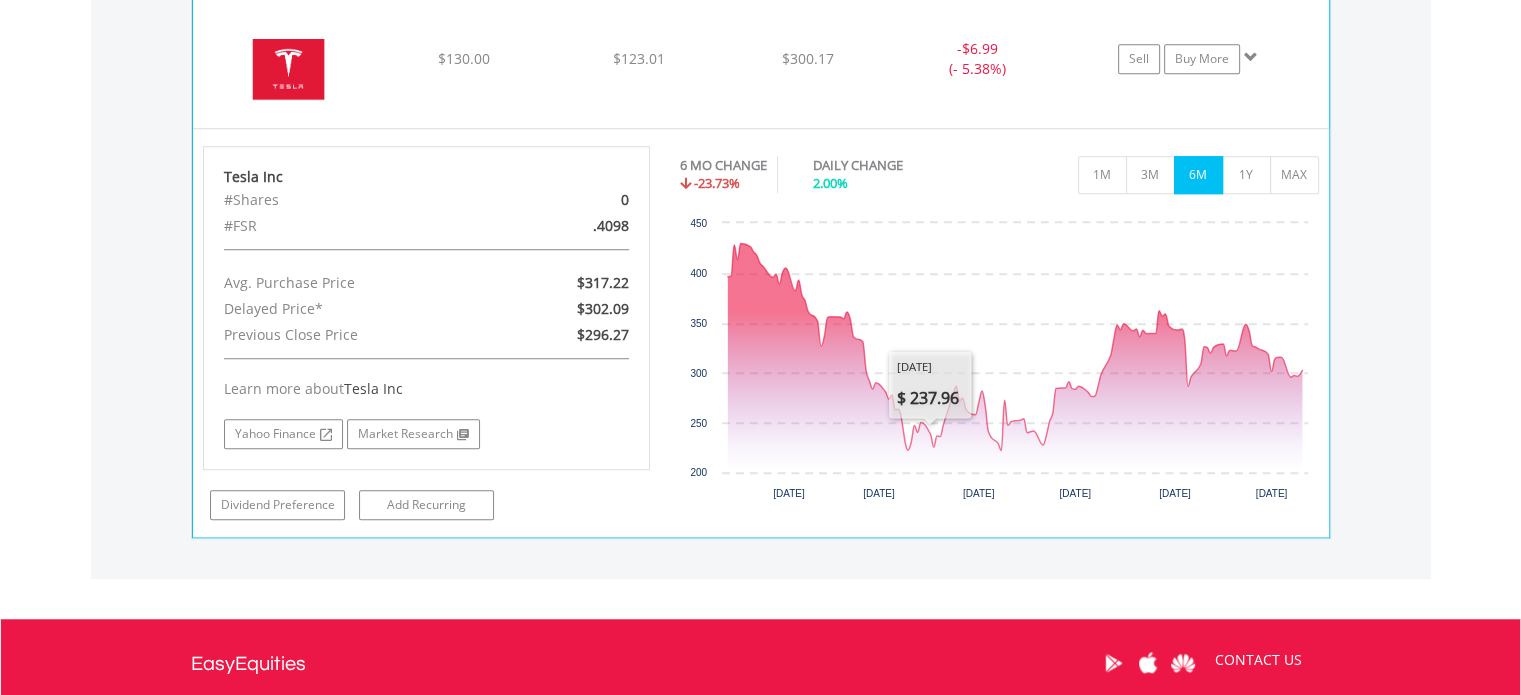 scroll, scrollTop: 1212, scrollLeft: 0, axis: vertical 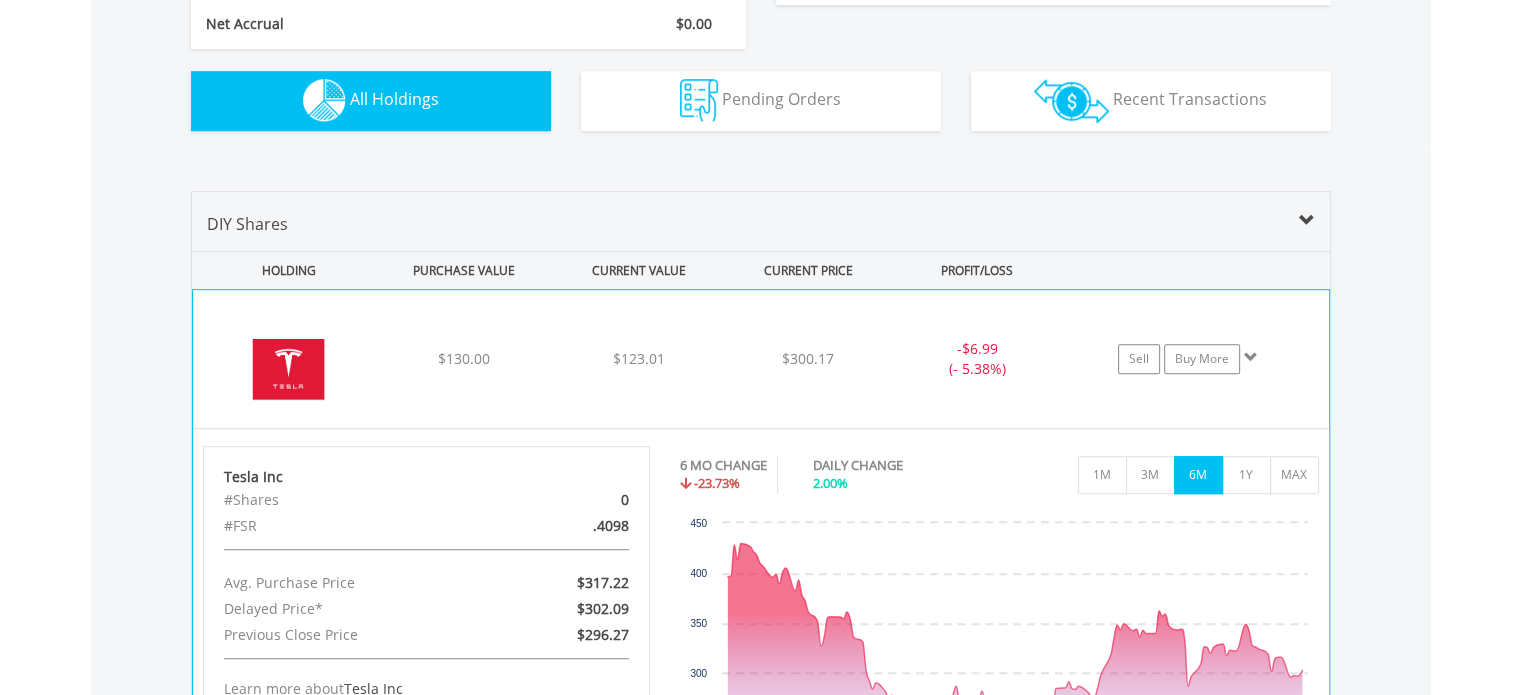 click on "﻿
Tesla Inc
$130.00
$123.01
$300.17
-  $6.99 (- 5.38%)
Sell
Buy More" at bounding box center [761, 359] 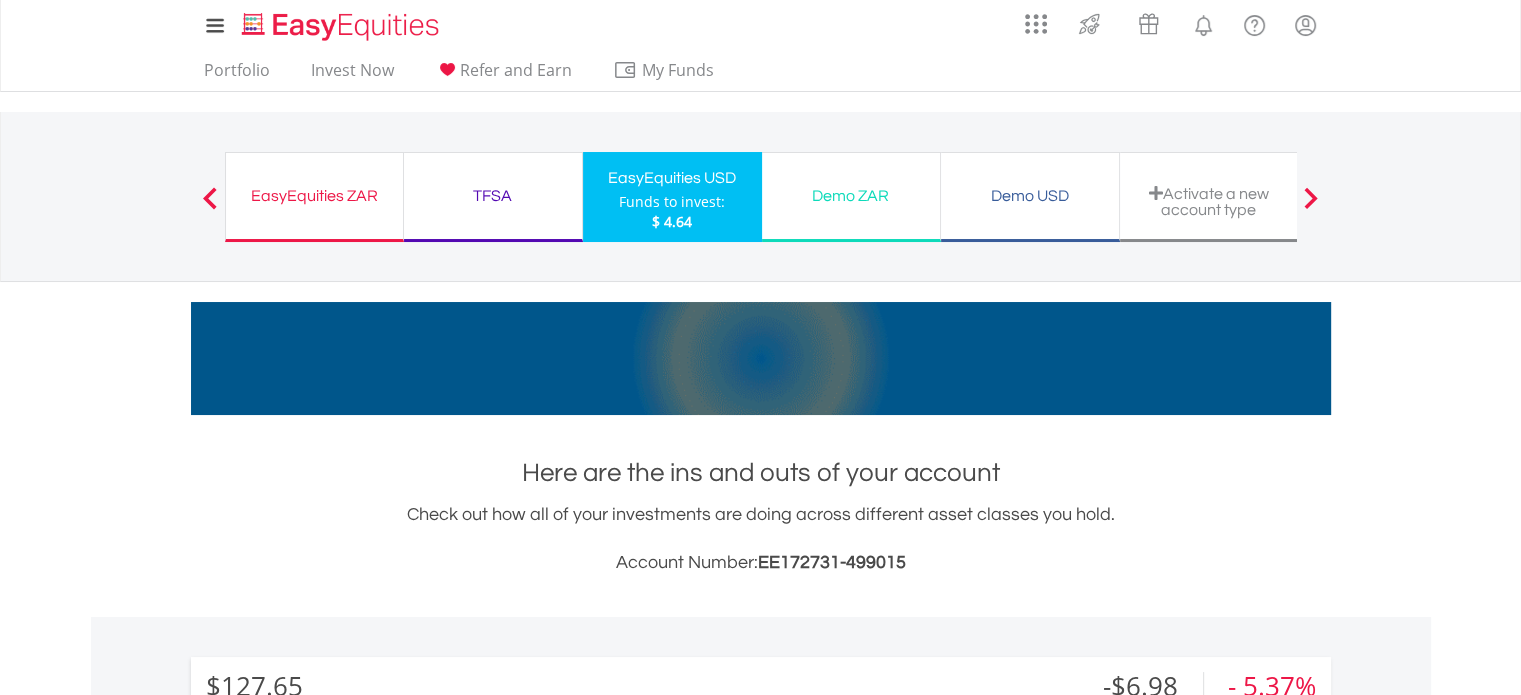 scroll, scrollTop: 0, scrollLeft: 0, axis: both 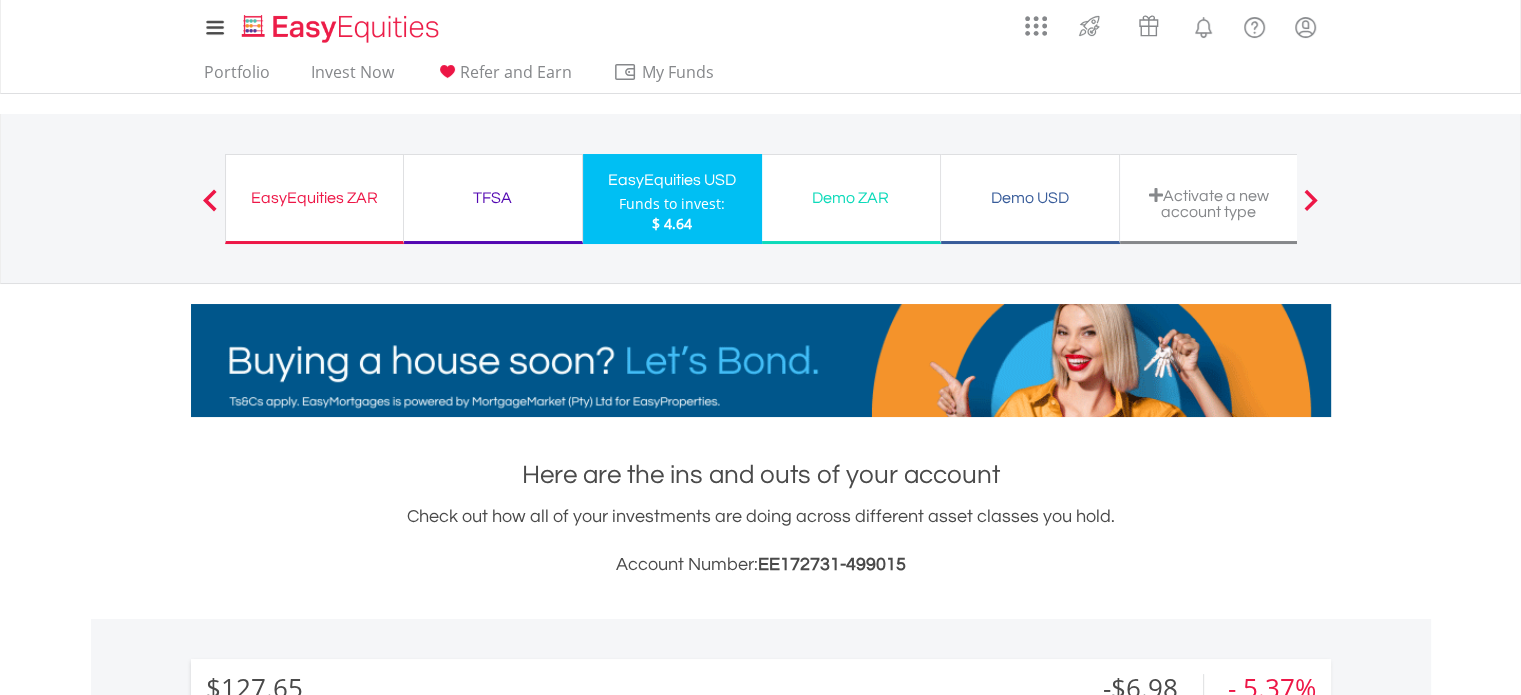 click on "EasyEquities ZAR" at bounding box center [314, 198] 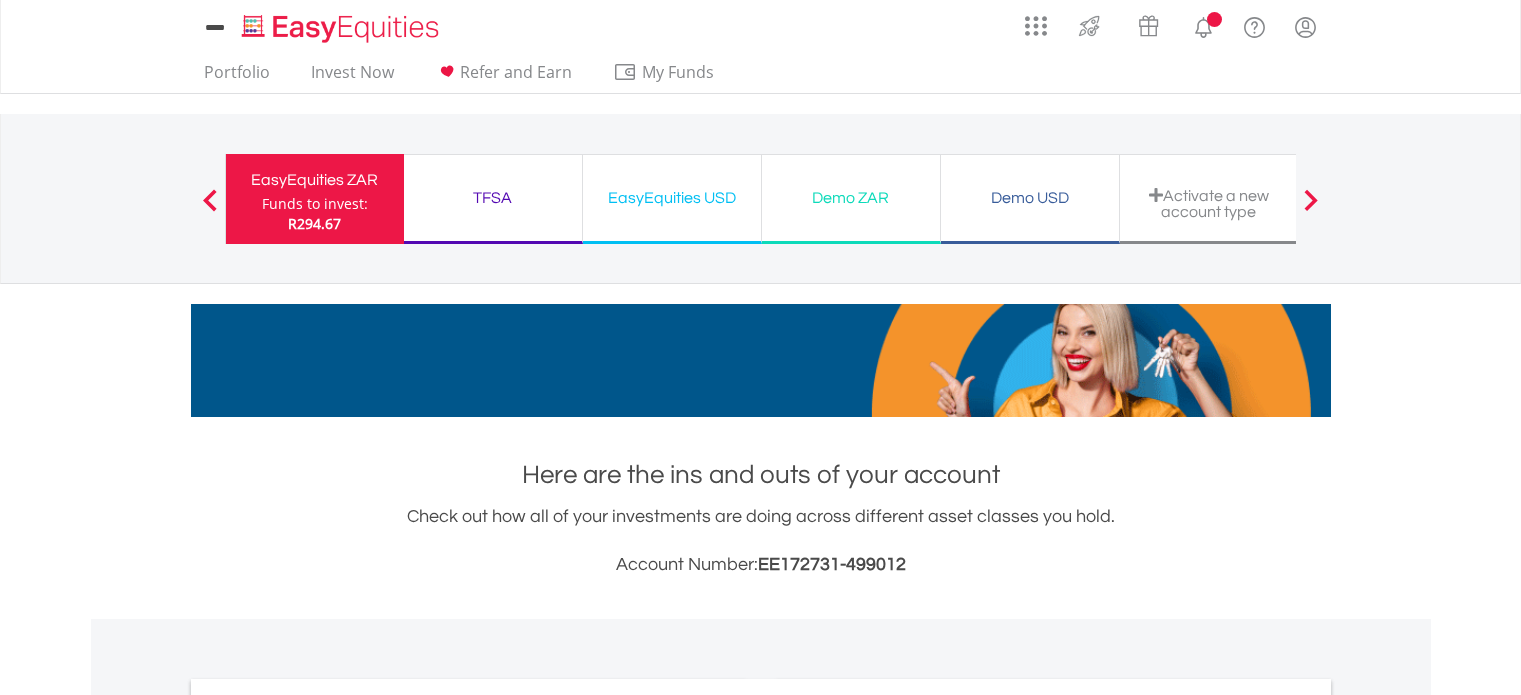 scroll, scrollTop: 0, scrollLeft: 0, axis: both 